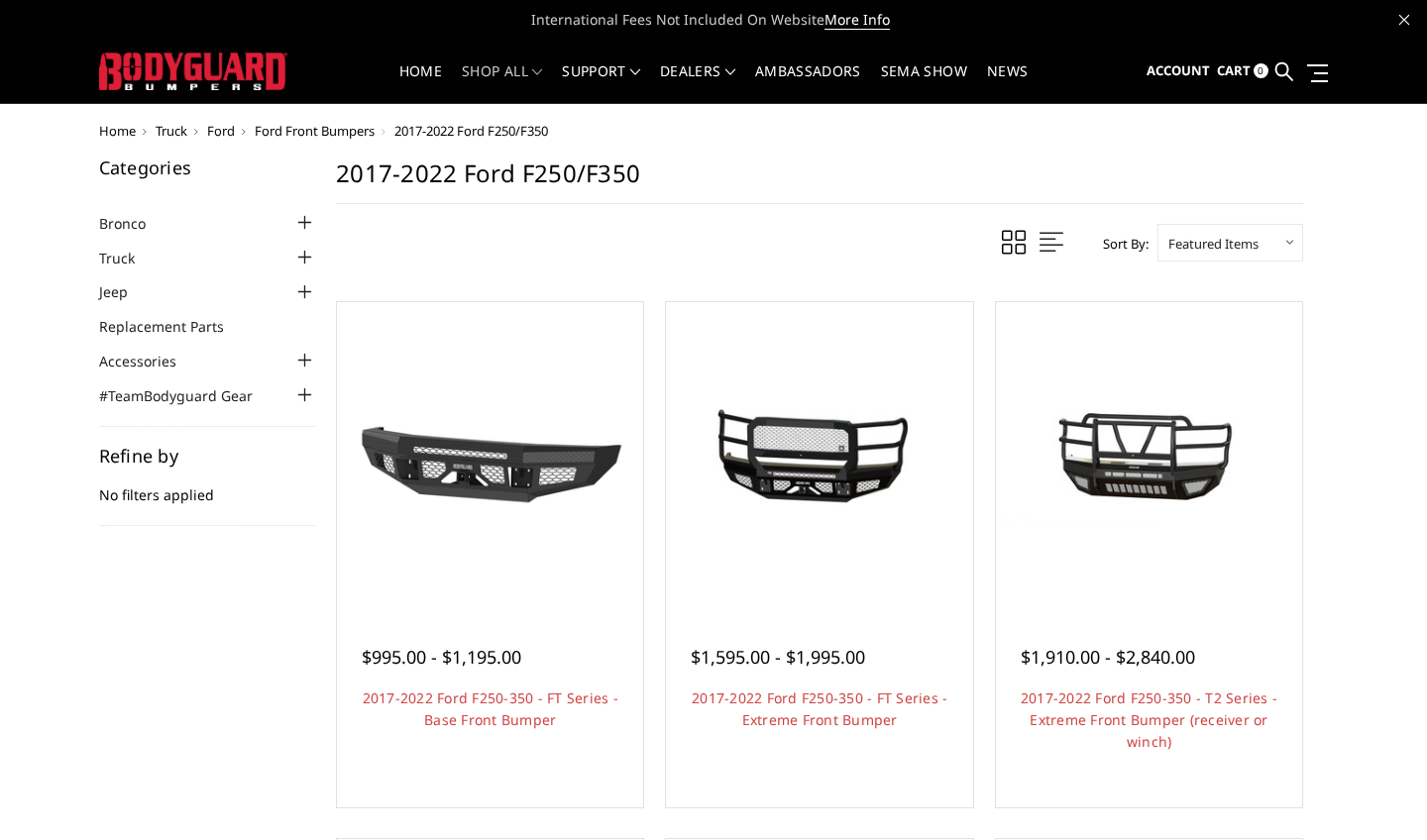scroll, scrollTop: 0, scrollLeft: 0, axis: both 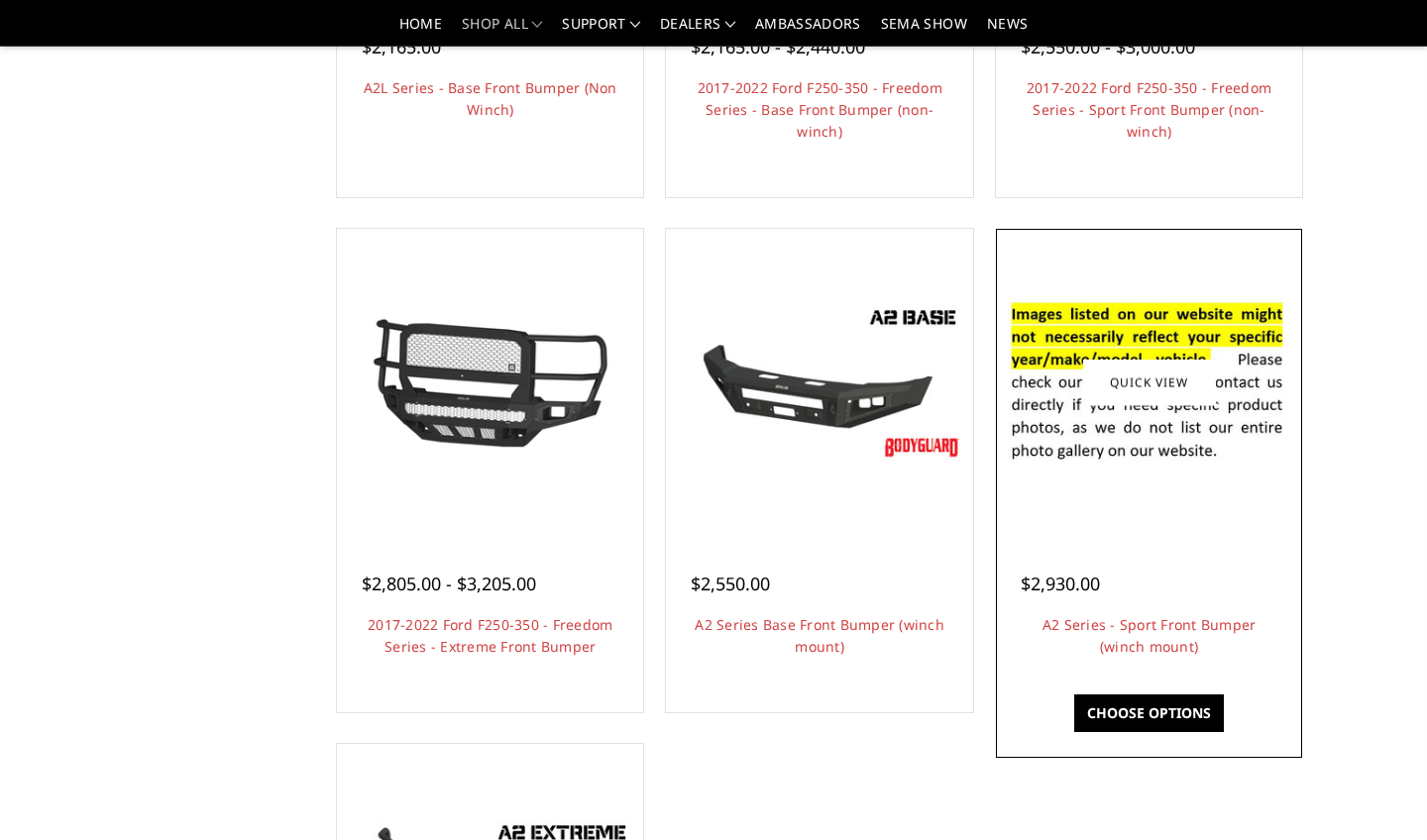 click at bounding box center (1149, 382) 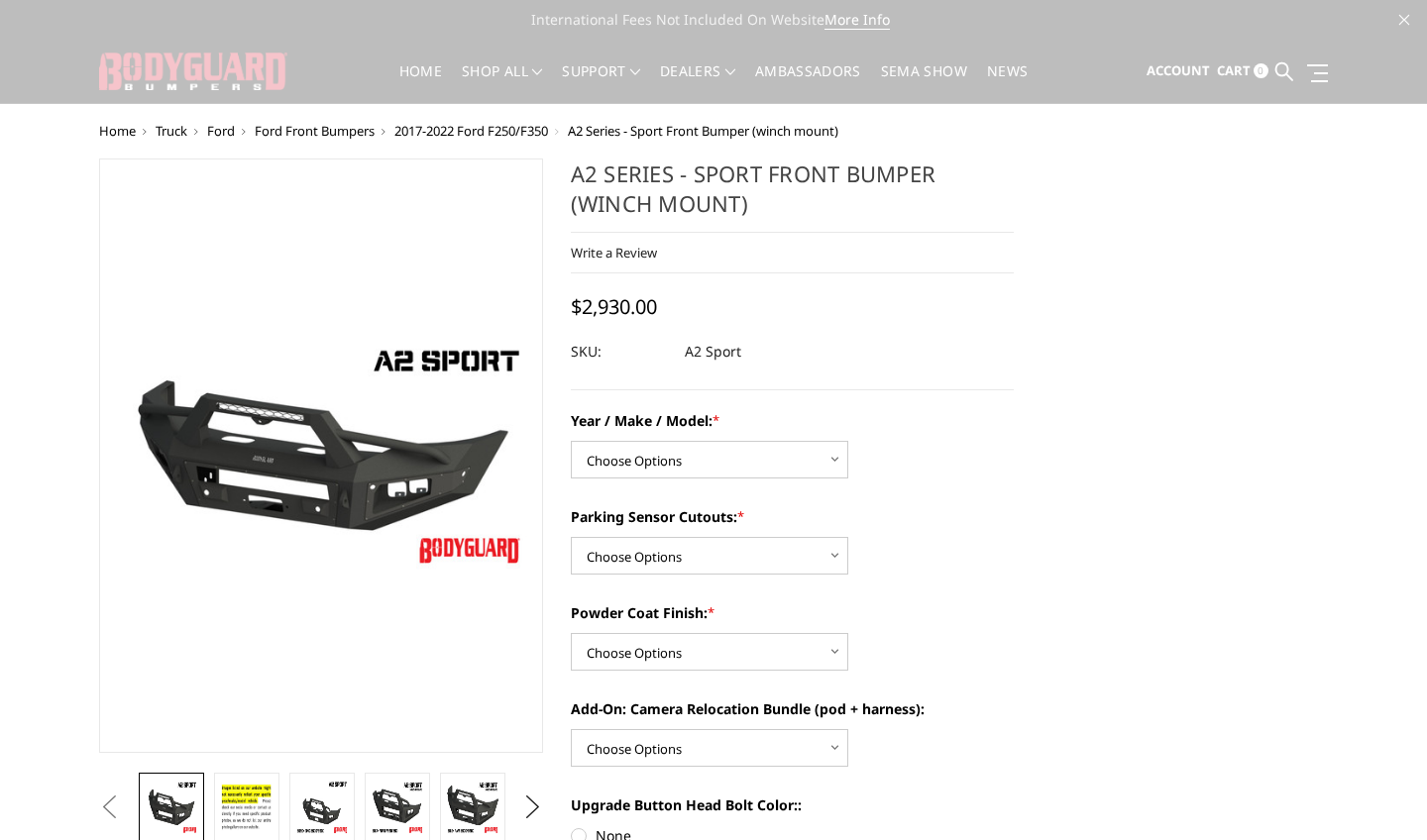 scroll, scrollTop: 0, scrollLeft: 0, axis: both 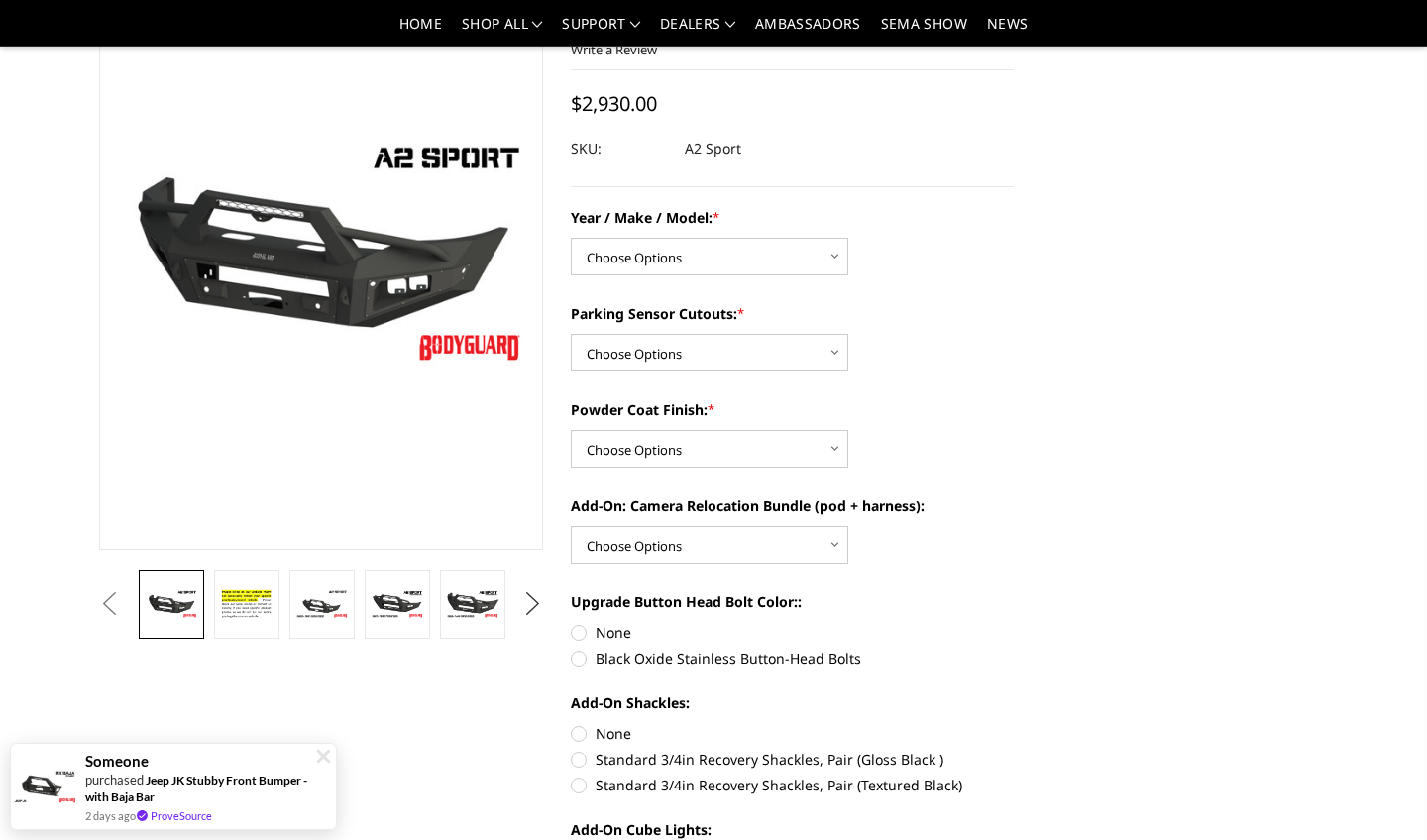 click on "Next" at bounding box center [532, 604] 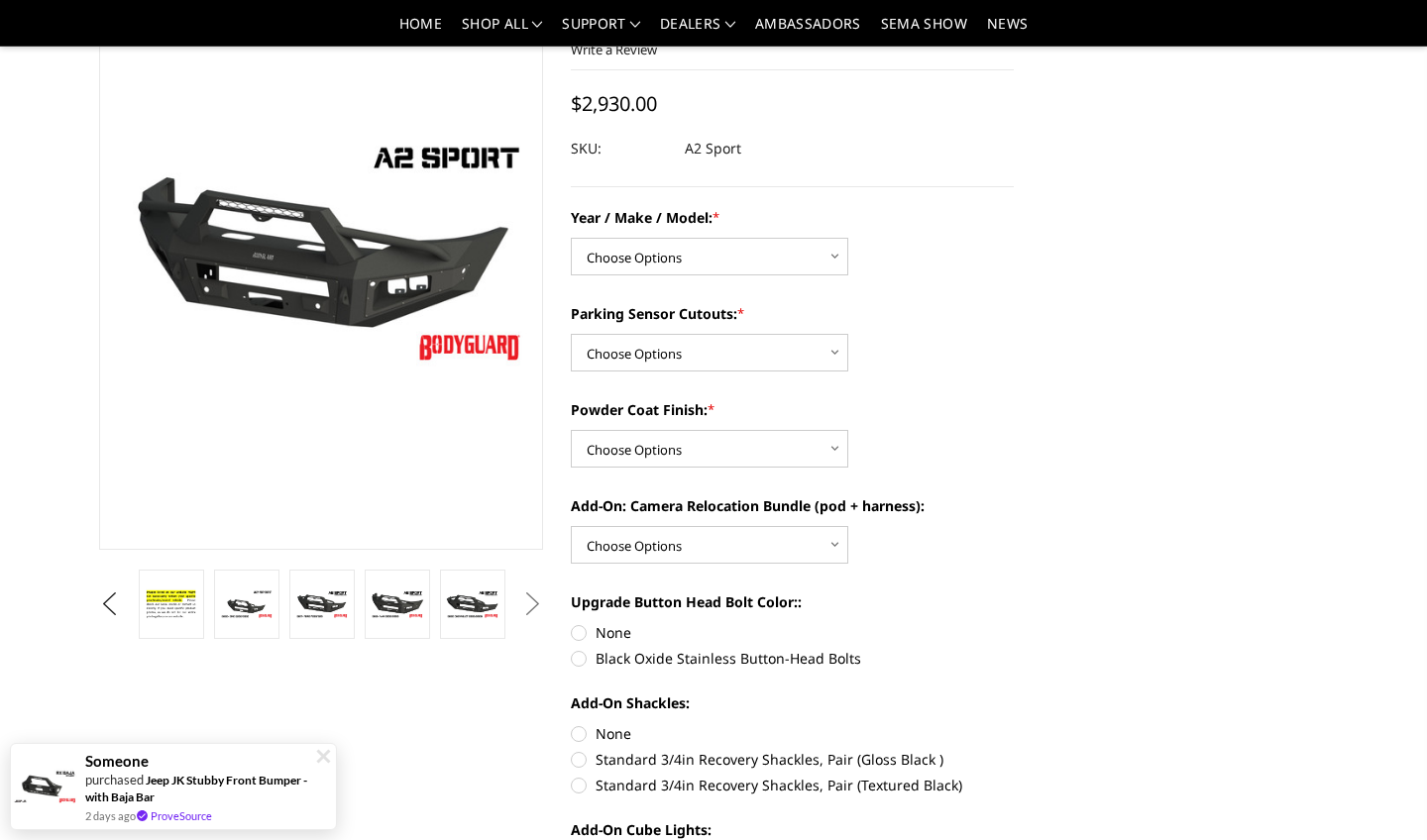 click on "Next" at bounding box center (532, 604) 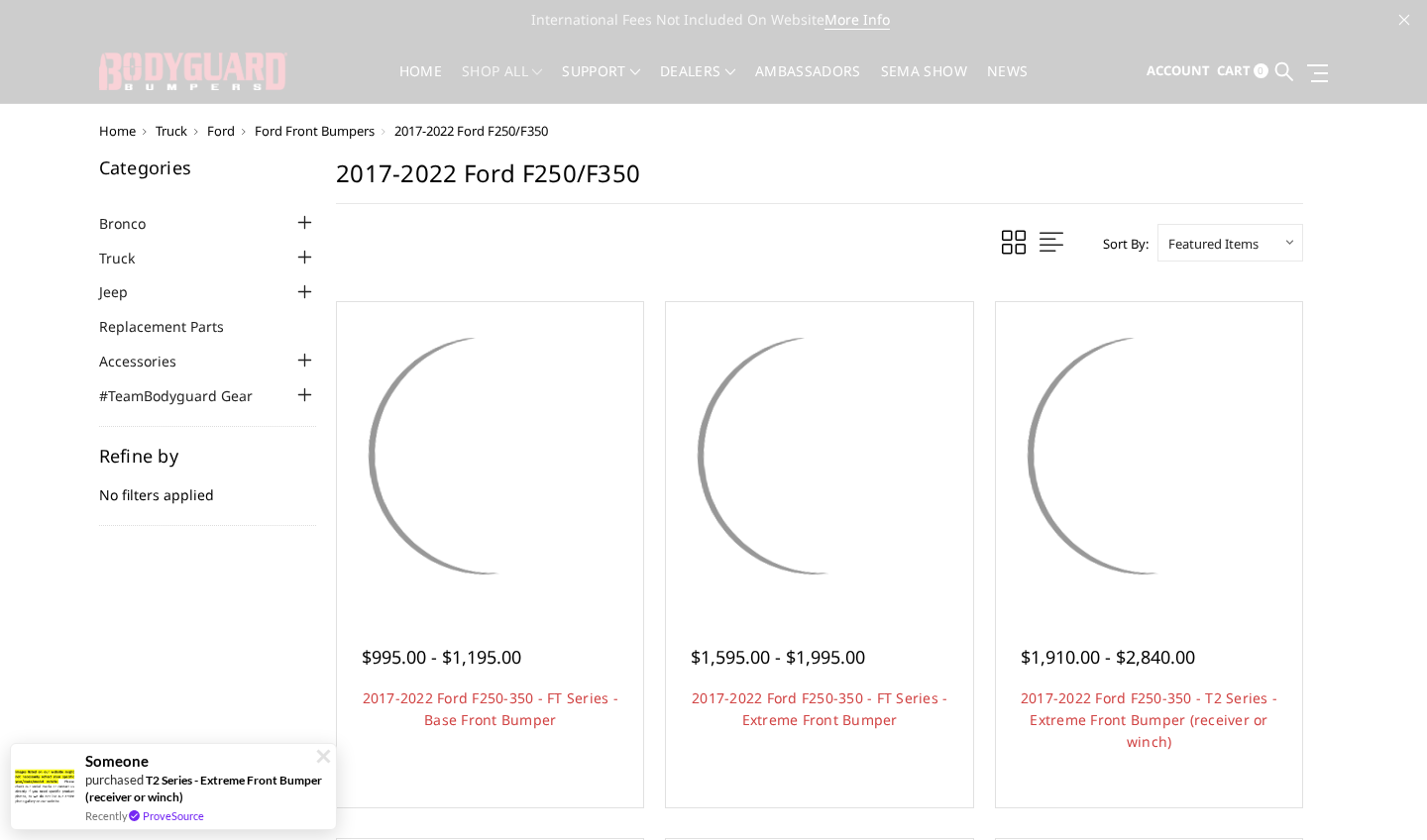 scroll, scrollTop: 1089, scrollLeft: 0, axis: vertical 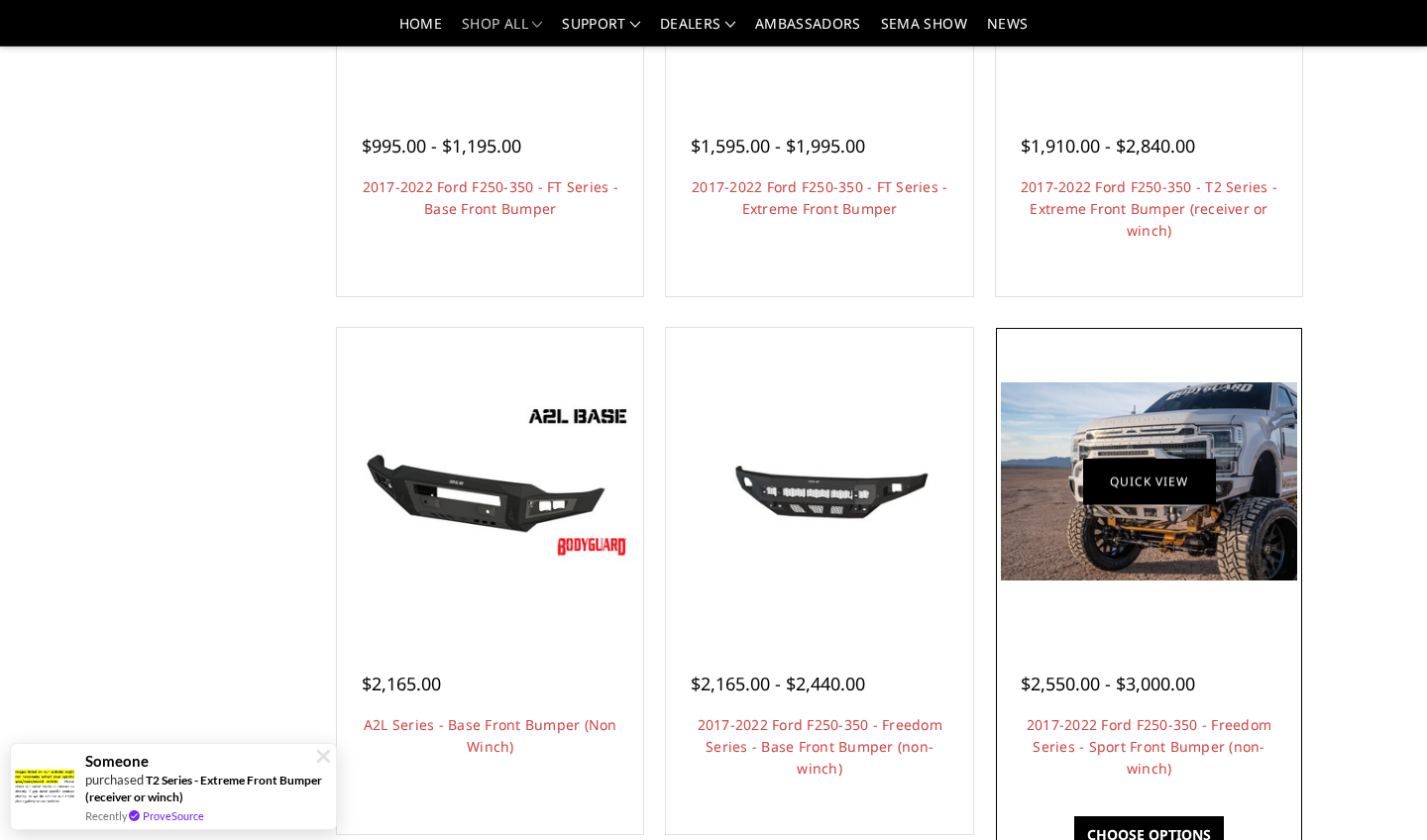click on "Quick view" at bounding box center [1150, 481] 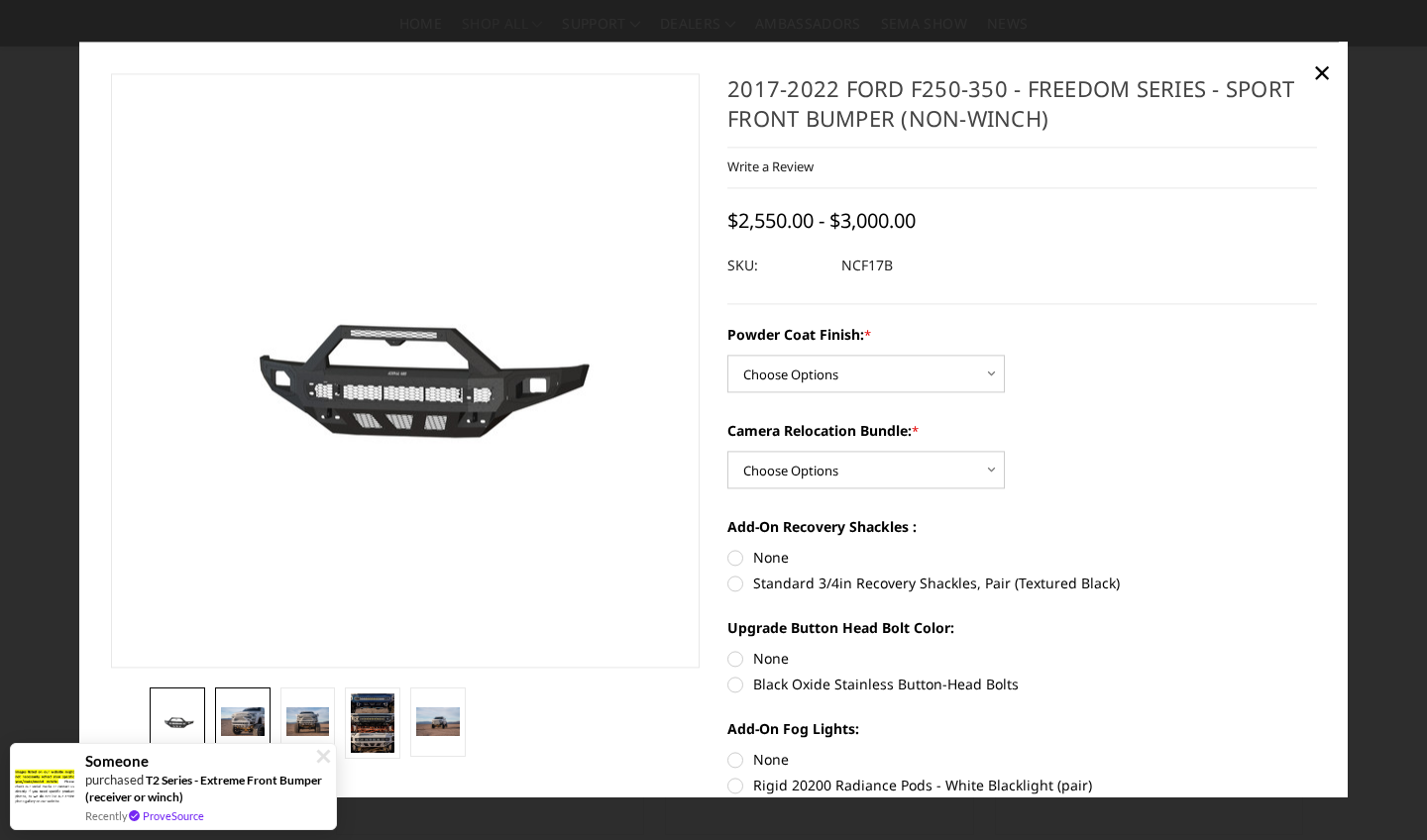 click at bounding box center [243, 721] 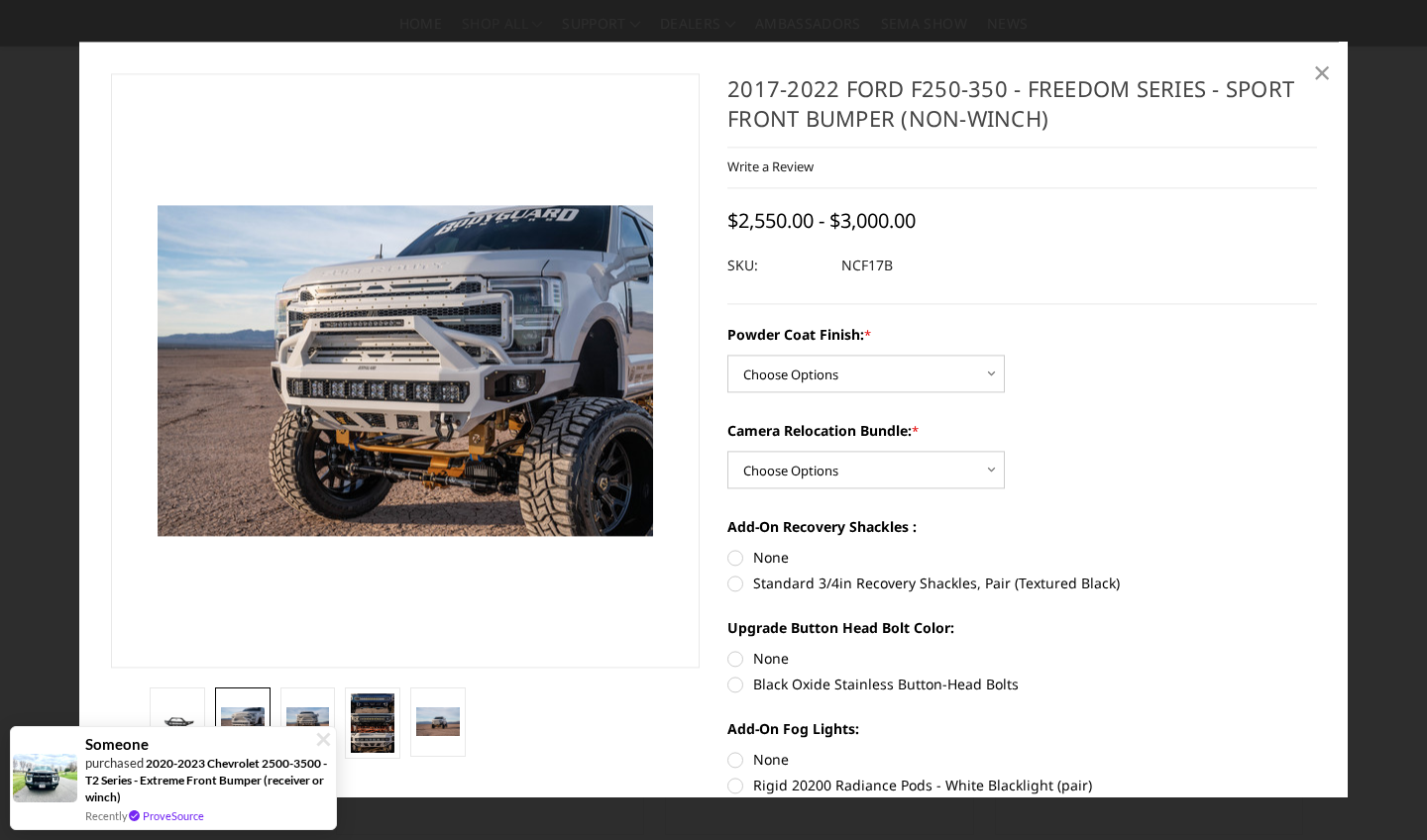 click on "×" at bounding box center (1322, 71) 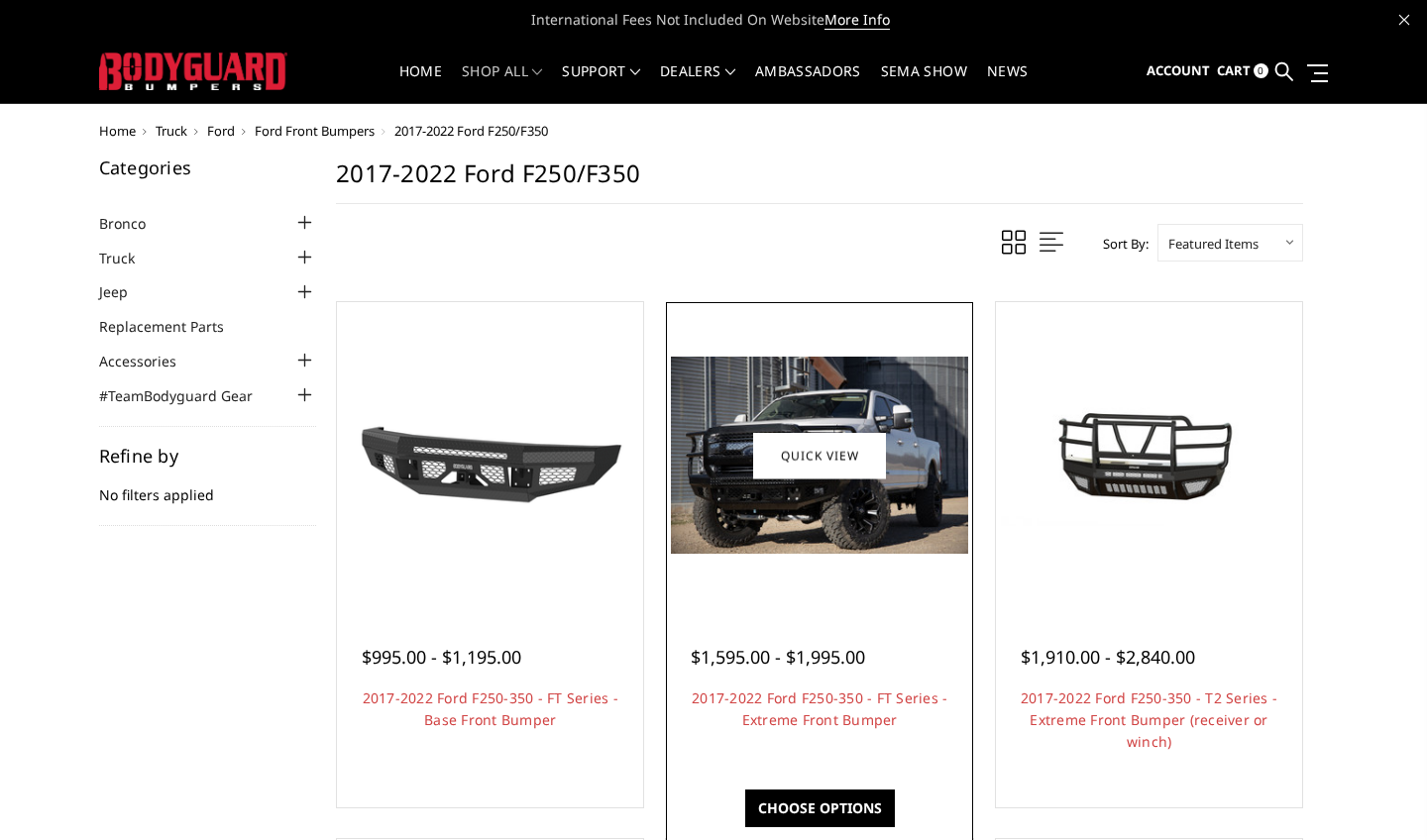 scroll, scrollTop: 0, scrollLeft: 0, axis: both 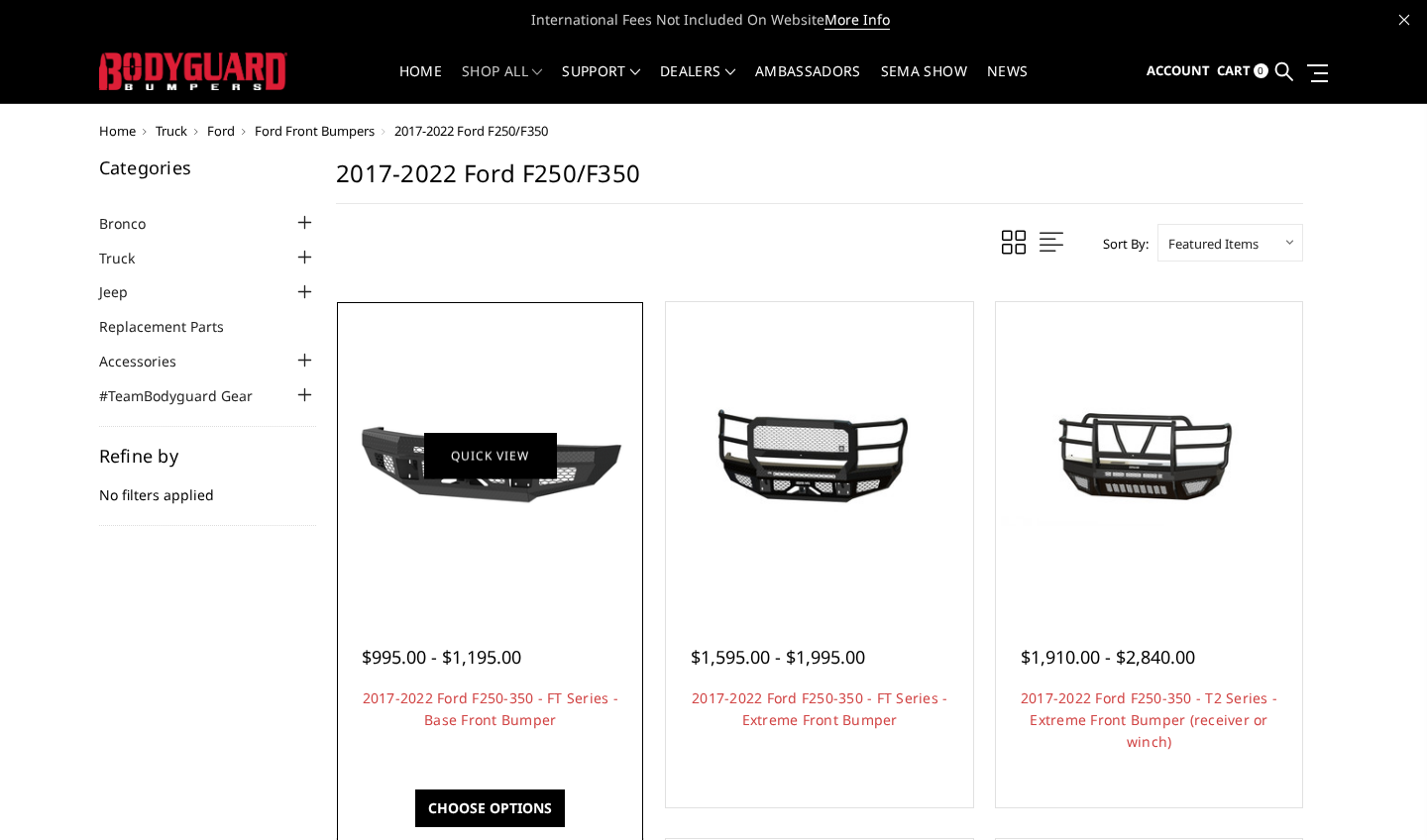click at bounding box center [490, 455] 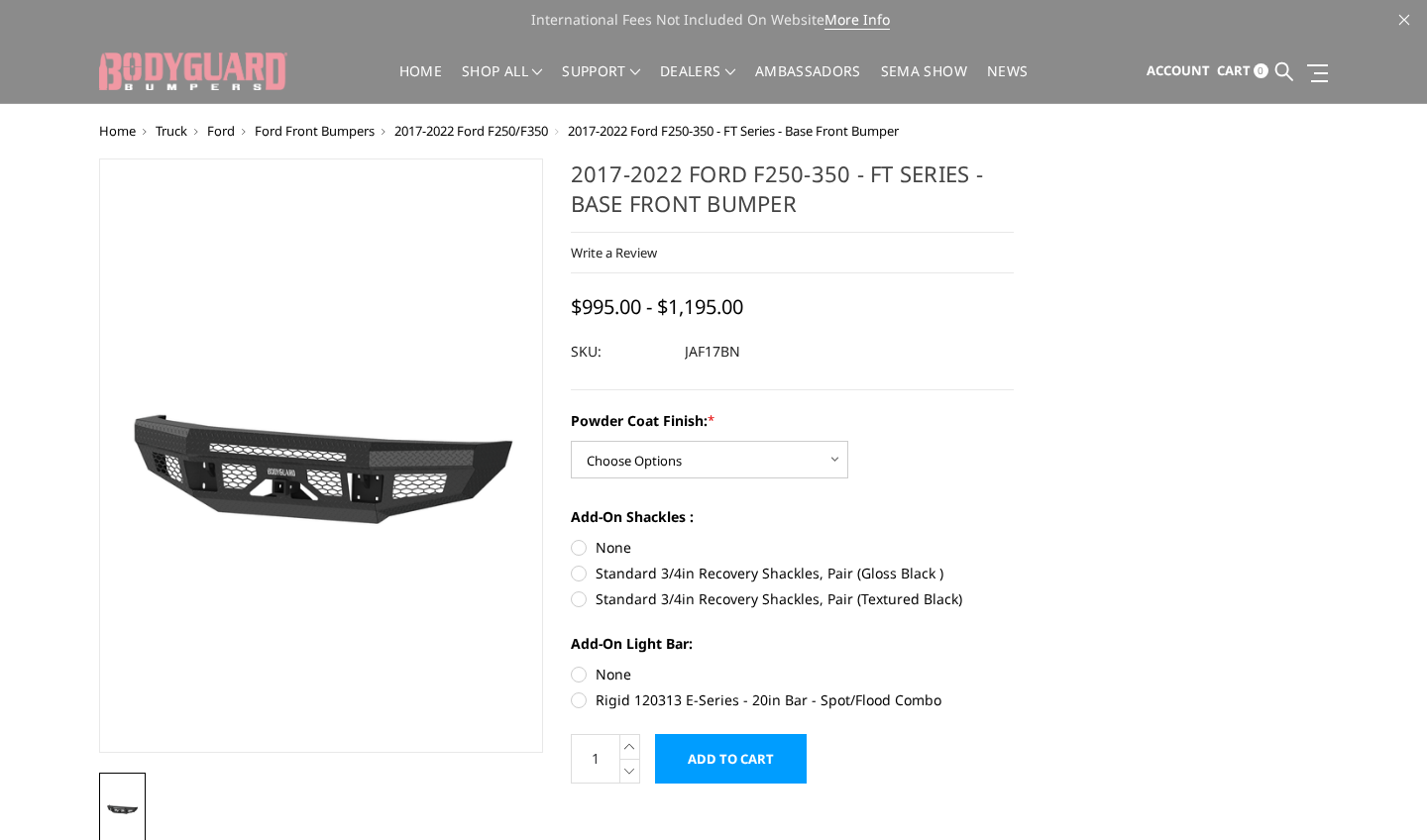 scroll, scrollTop: 0, scrollLeft: 0, axis: both 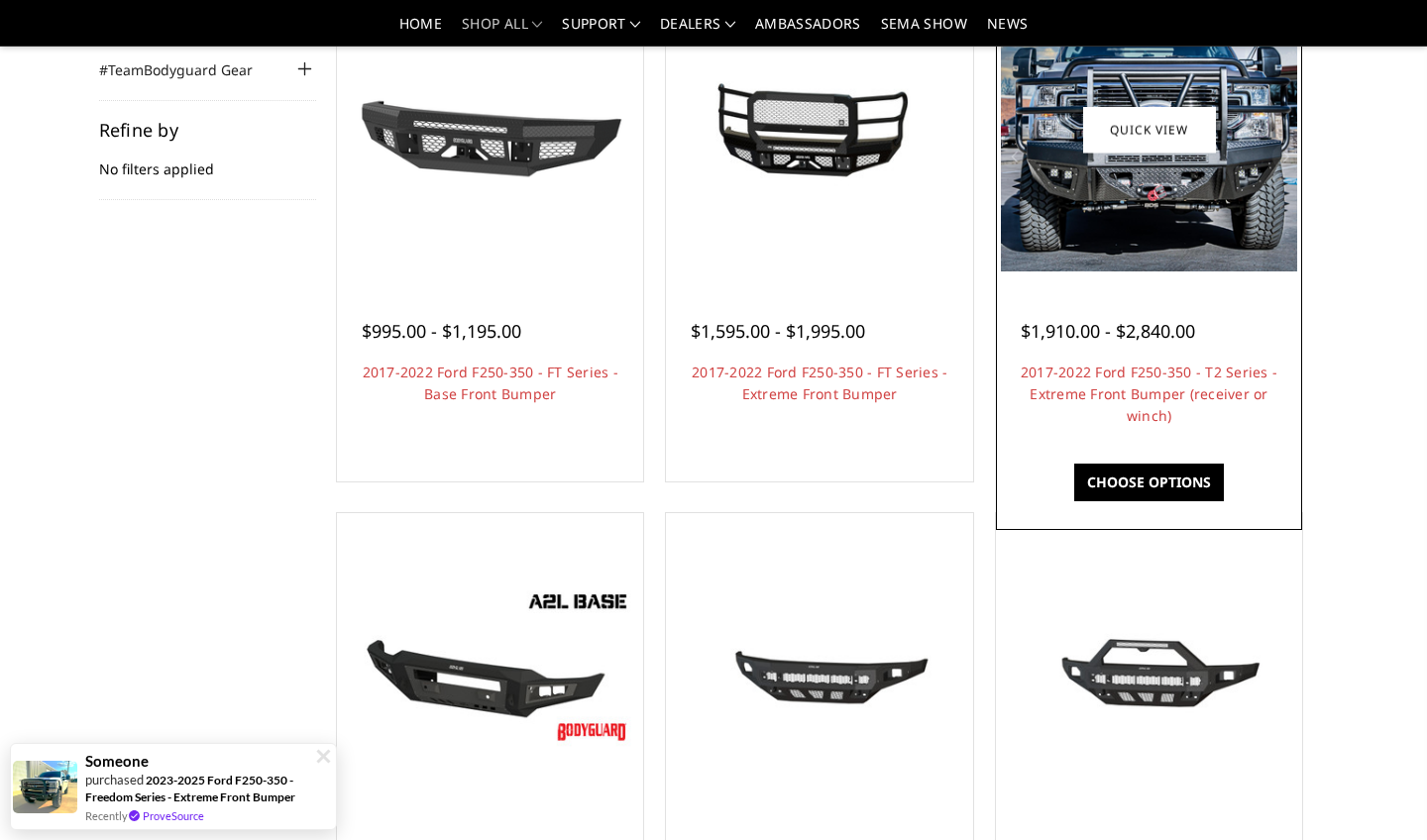 click on "$1,910.00 - $2,840.00
2017-2022 Ford F250-350 - T2 Series - Extreme Front Bumper (receiver or winch)
Features a 3/16" channel-style frame with diamond plate top plate and skirting.  Includ…
Choose Options" at bounding box center (1149, 364) 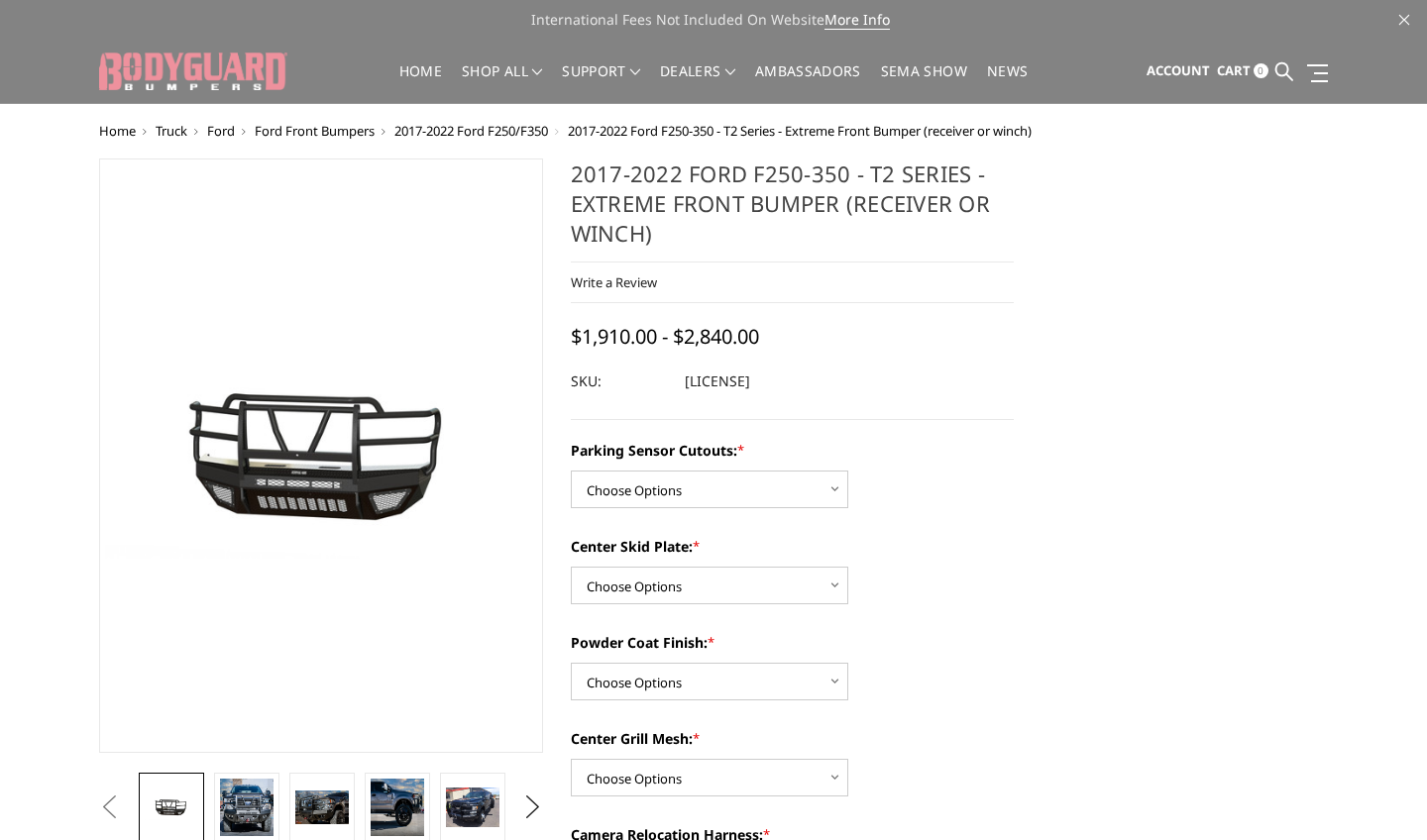 scroll, scrollTop: 0, scrollLeft: 0, axis: both 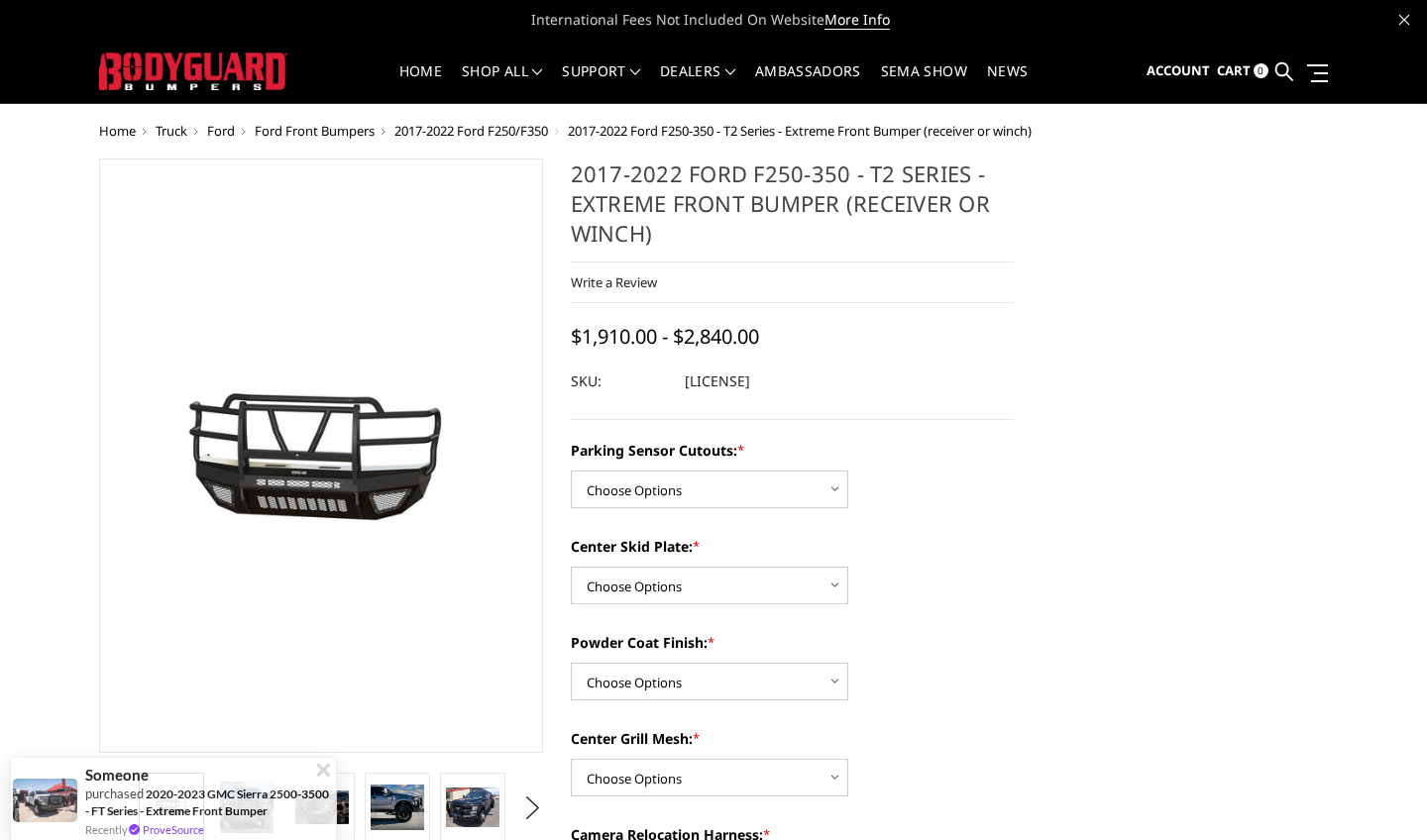 click at bounding box center (324, 747) 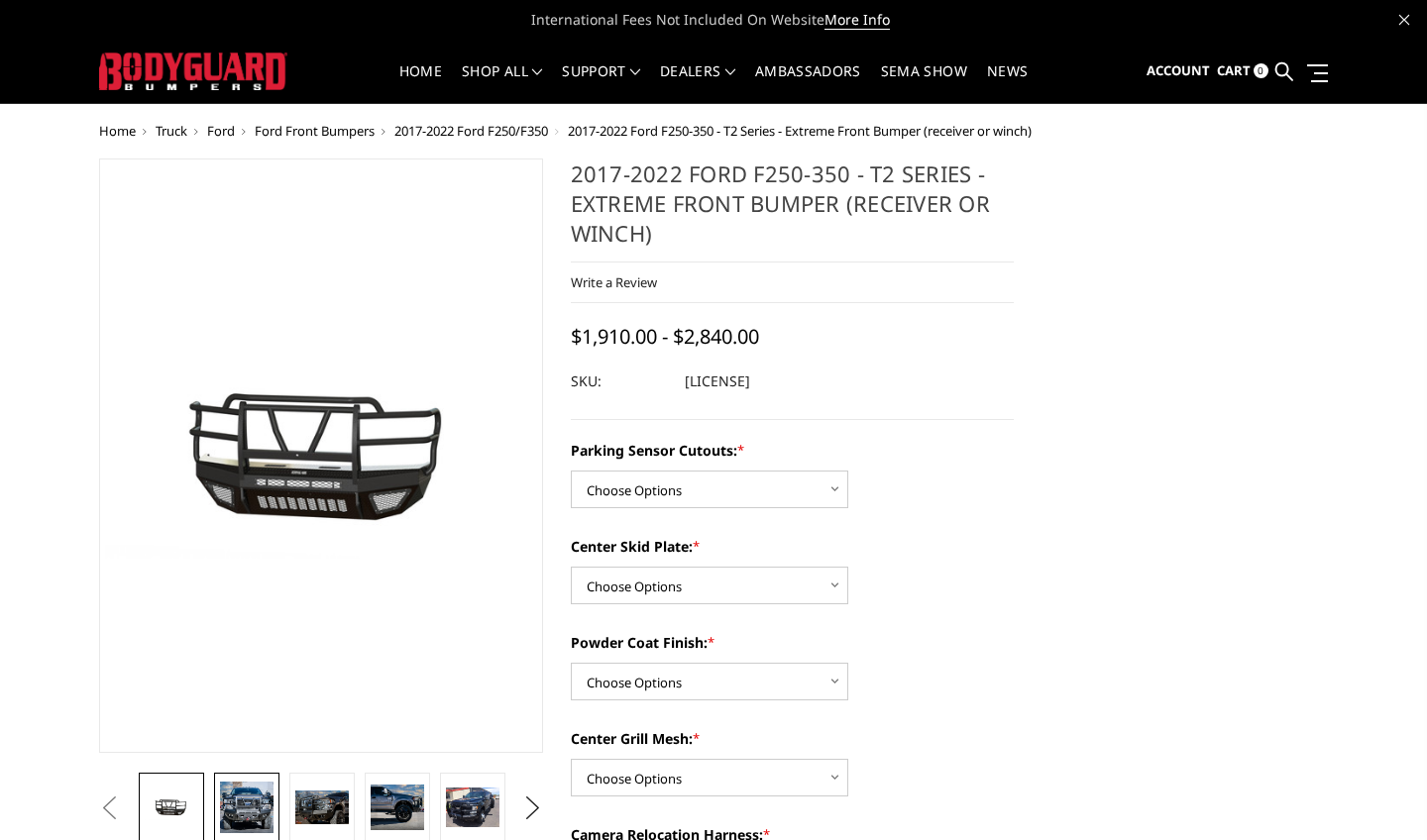 click at bounding box center (247, 807) 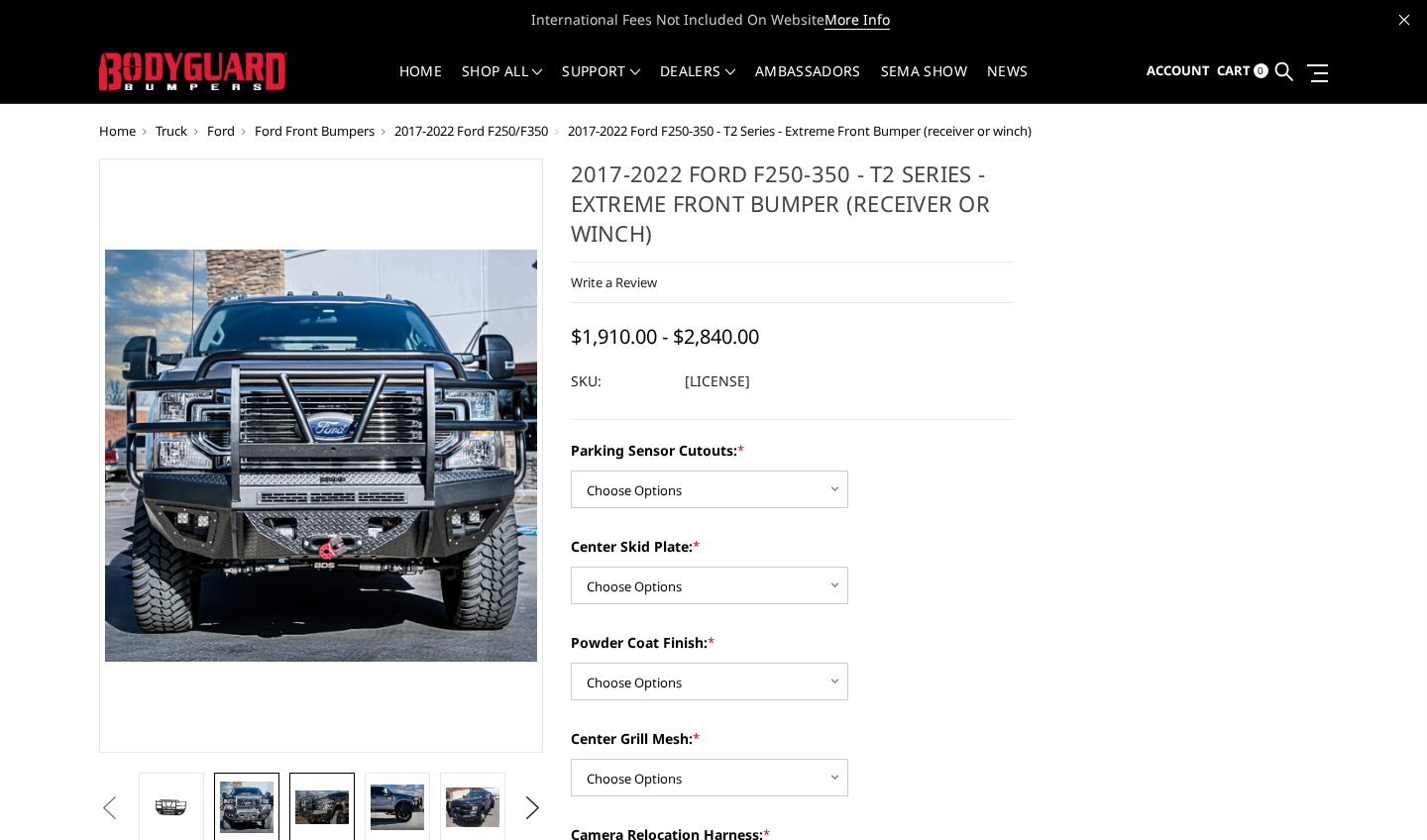 click at bounding box center (322, 807) 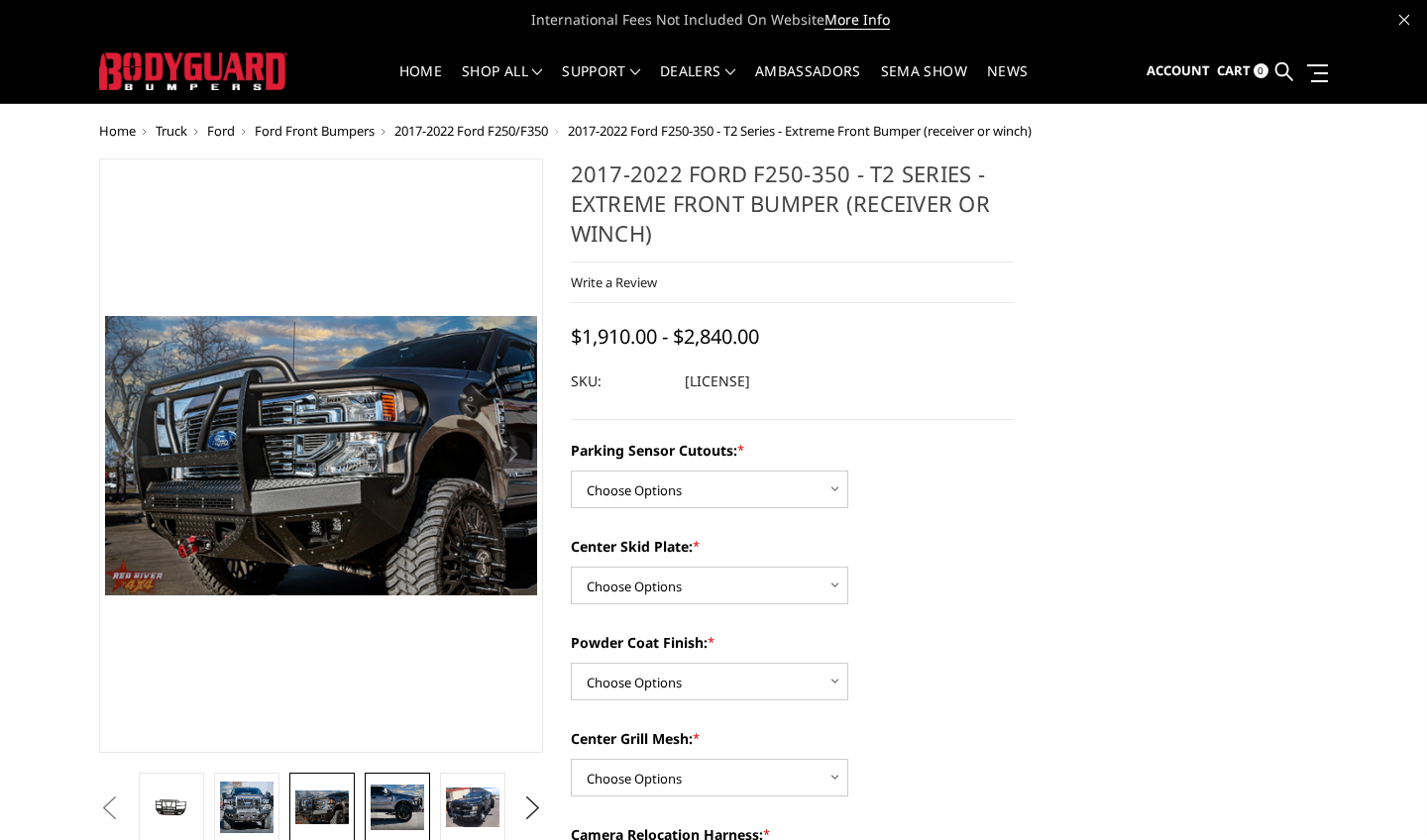 click at bounding box center (397, 807) 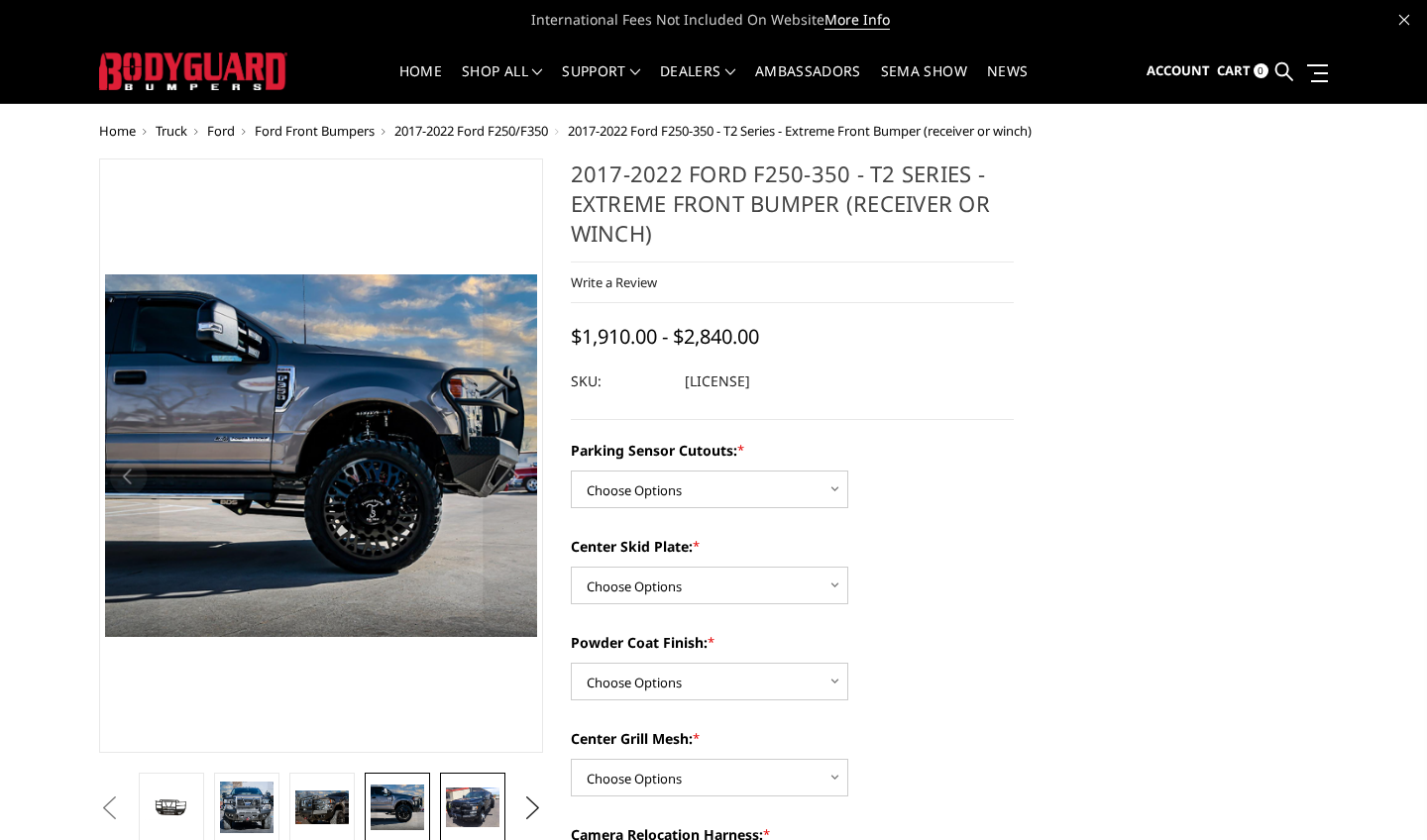 click at bounding box center [473, 807] 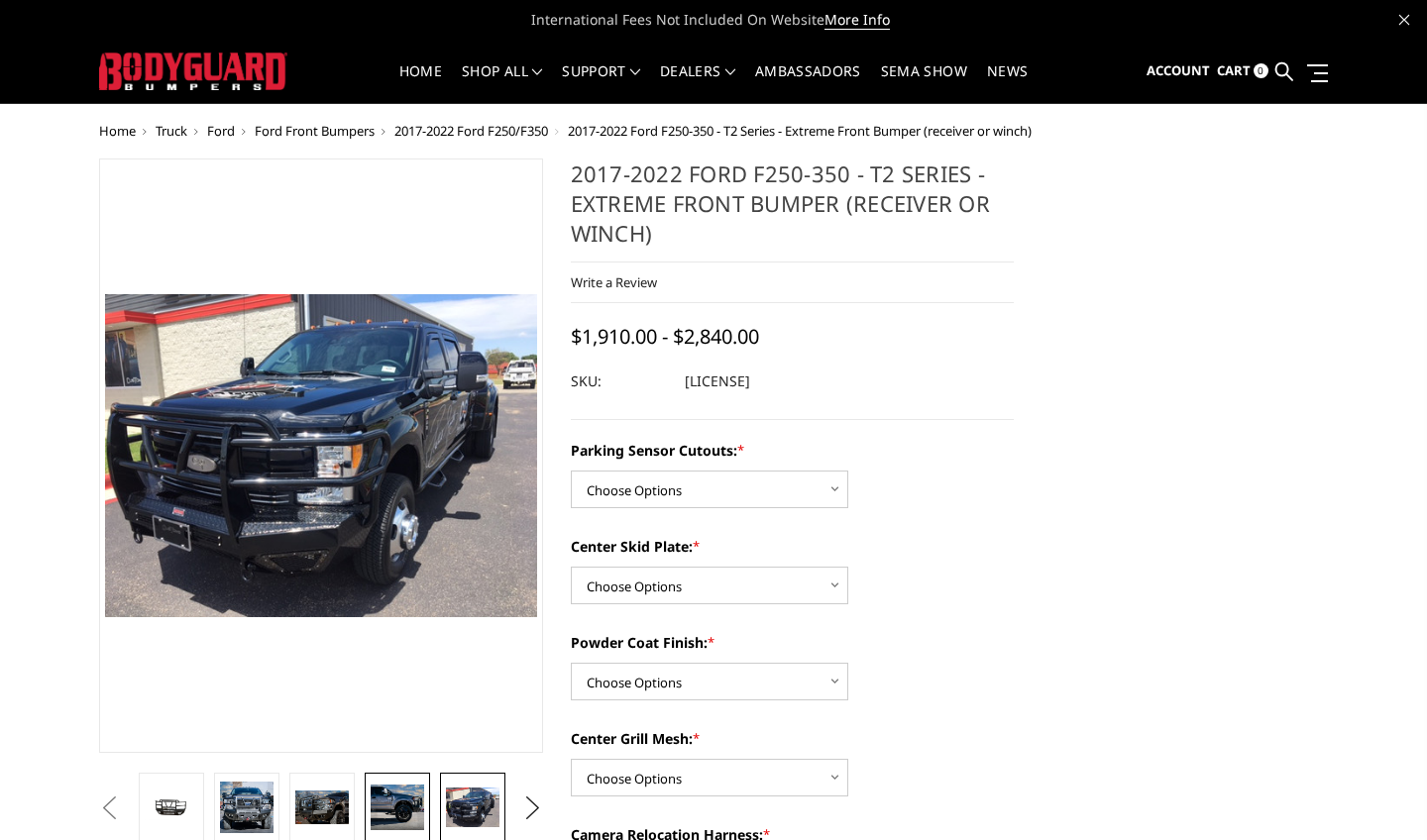 click at bounding box center [397, 807] 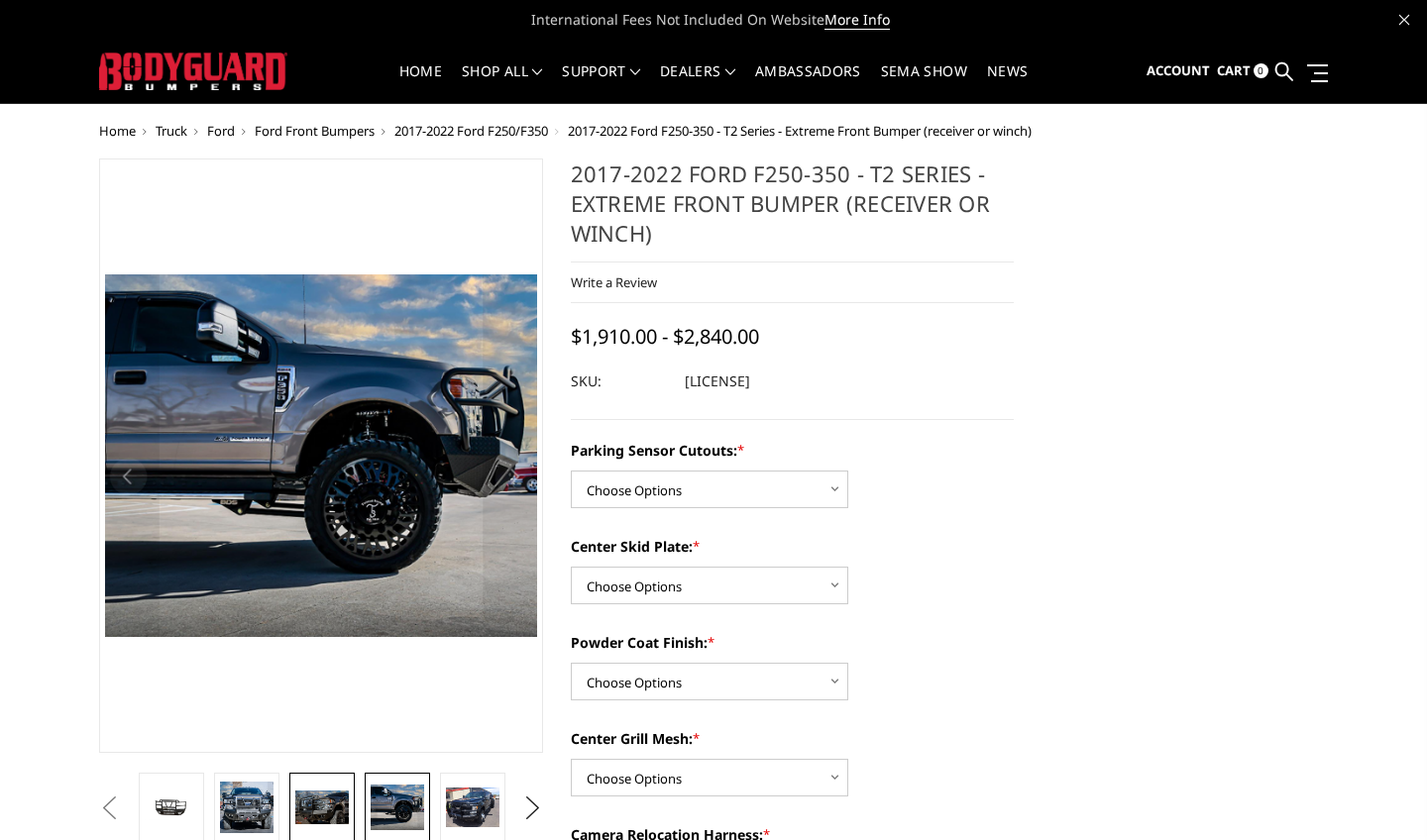 click at bounding box center (322, 807) 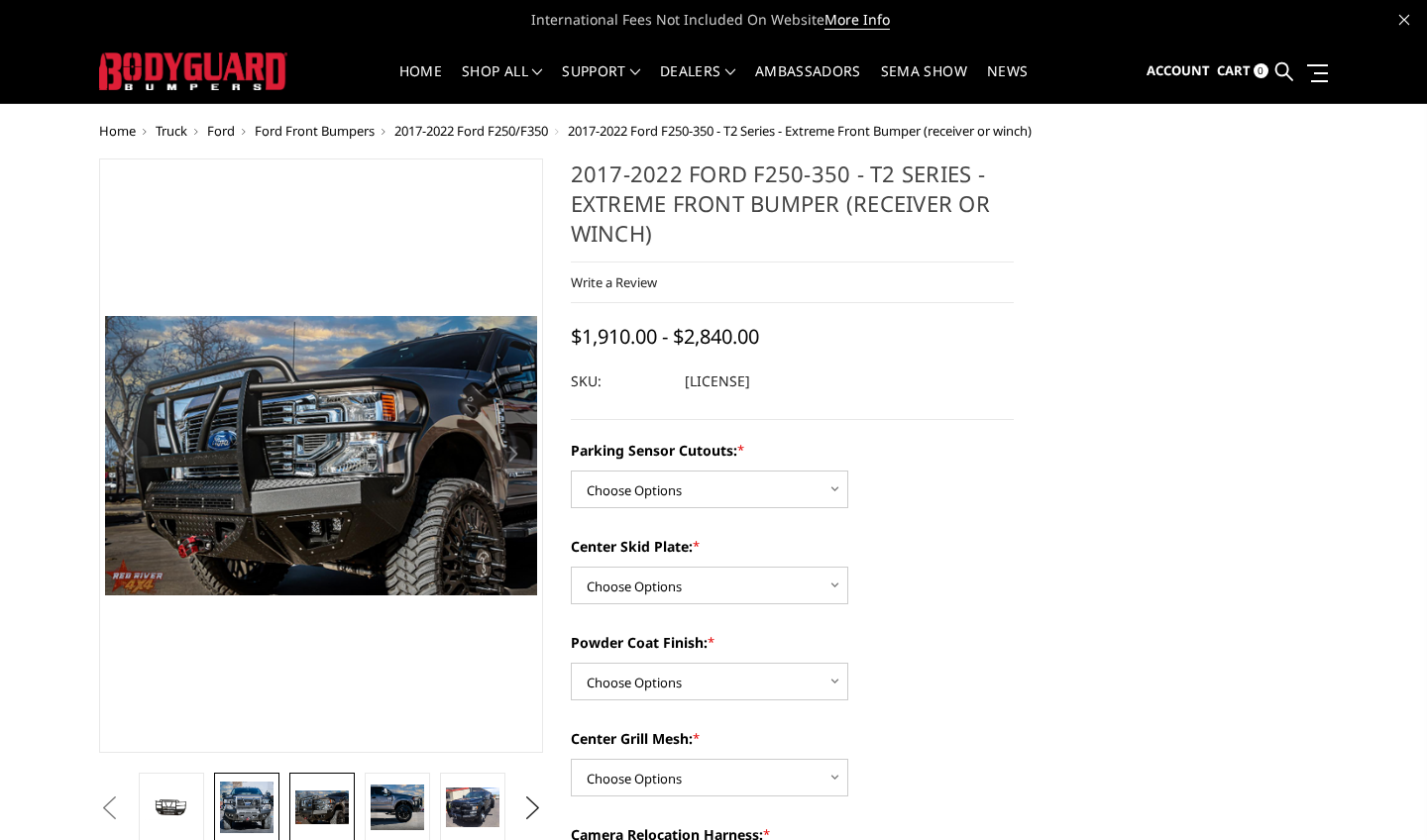 click at bounding box center (247, 807) 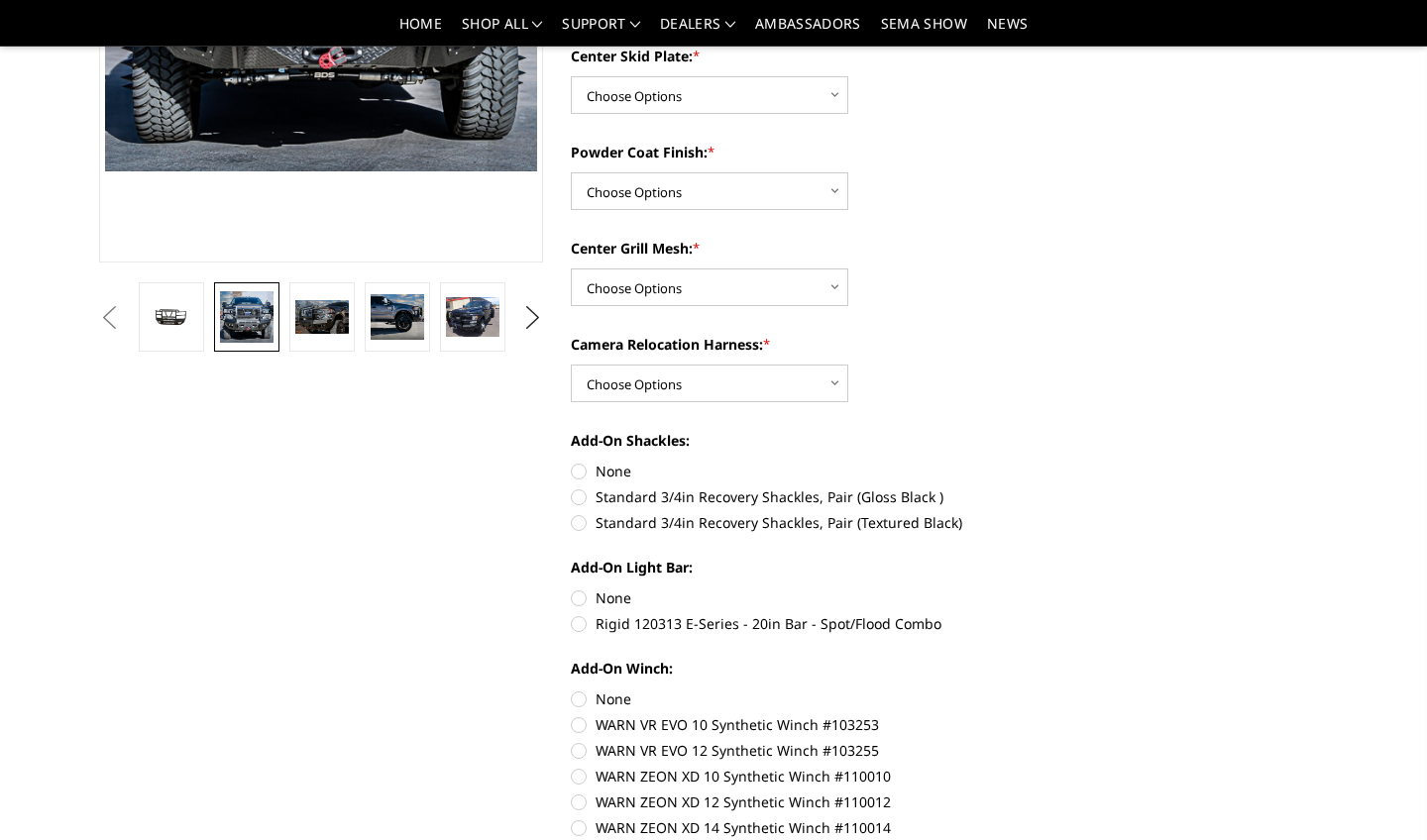scroll, scrollTop: 366, scrollLeft: 0, axis: vertical 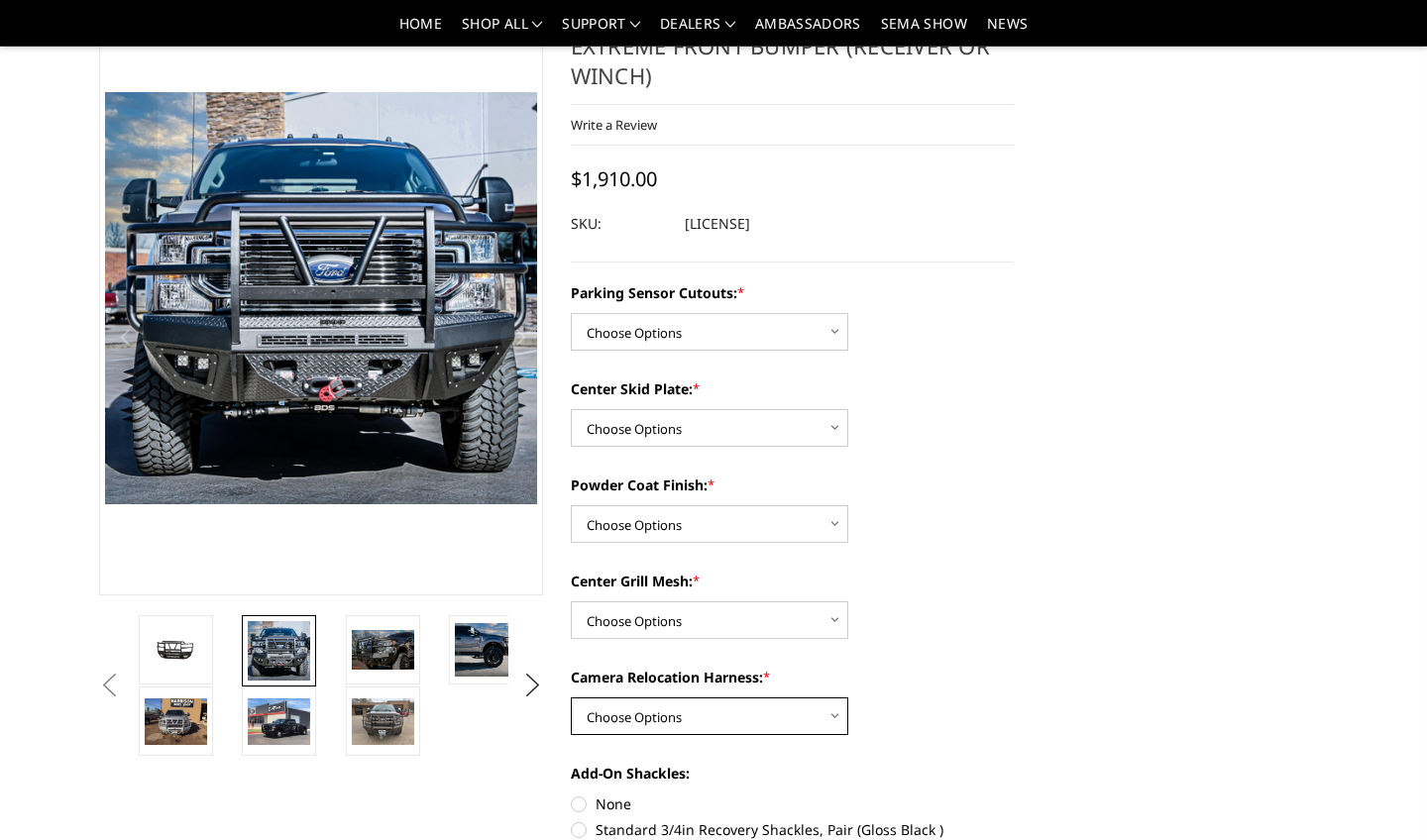 select on "3786" 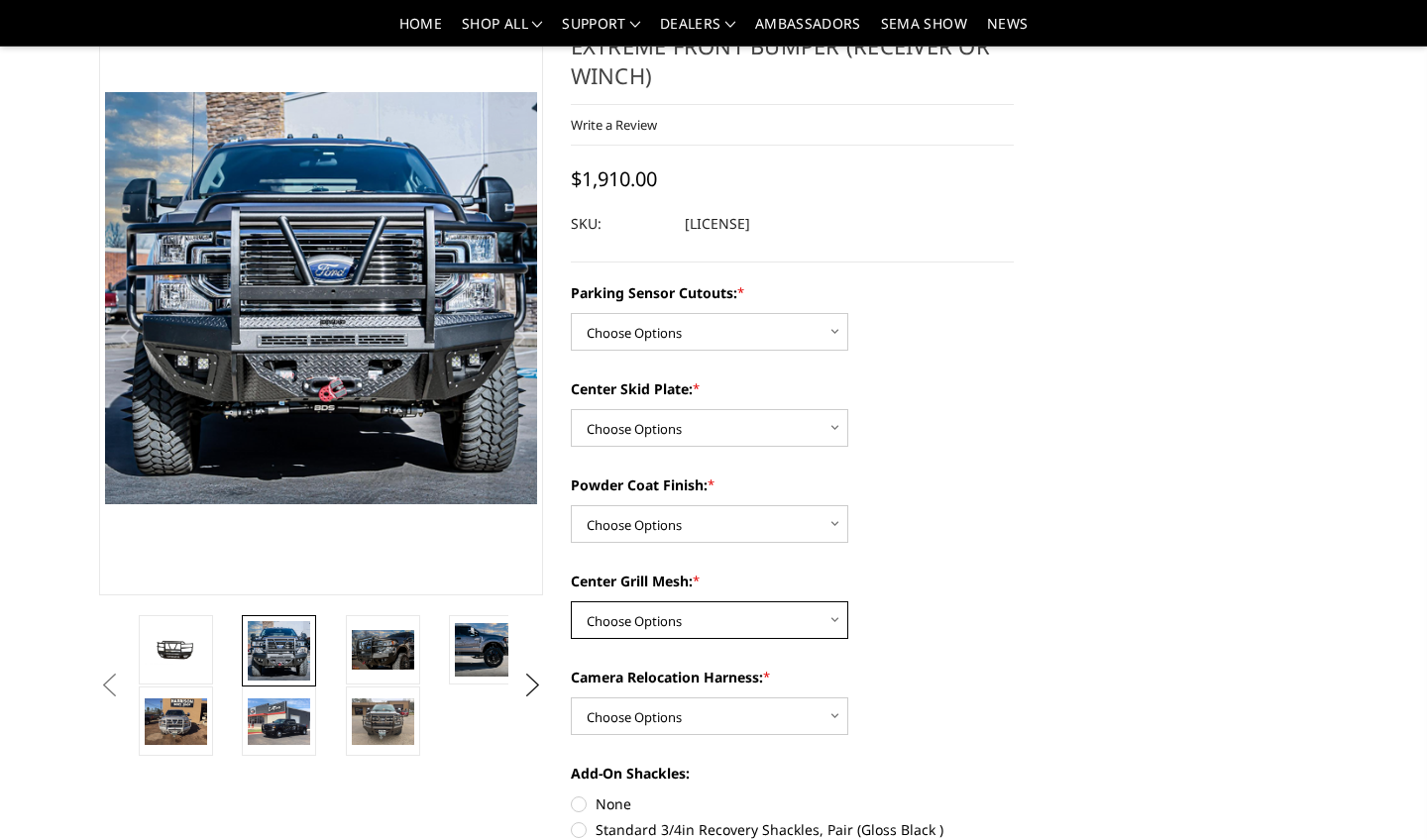 select on "3785" 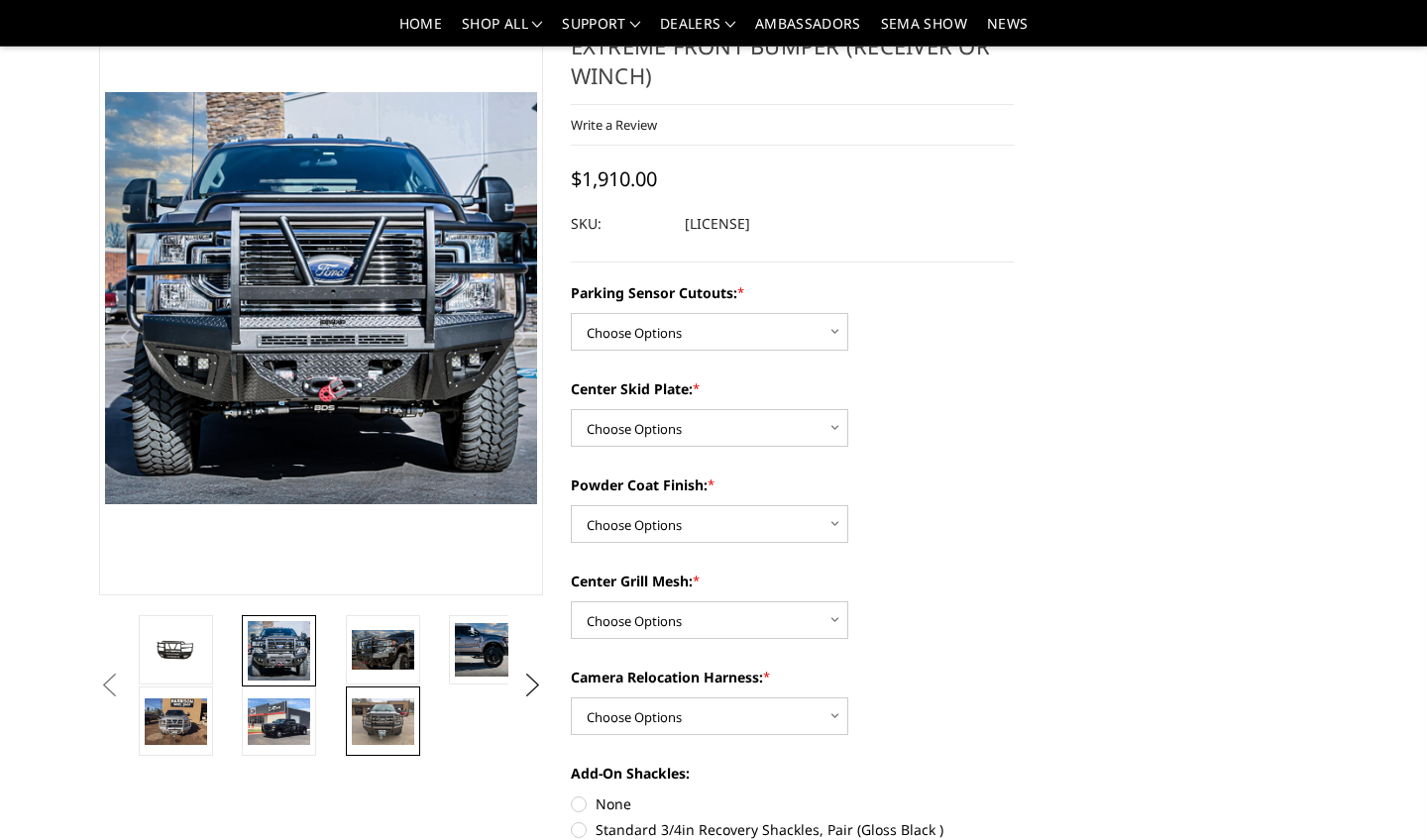 click at bounding box center (383, 721) 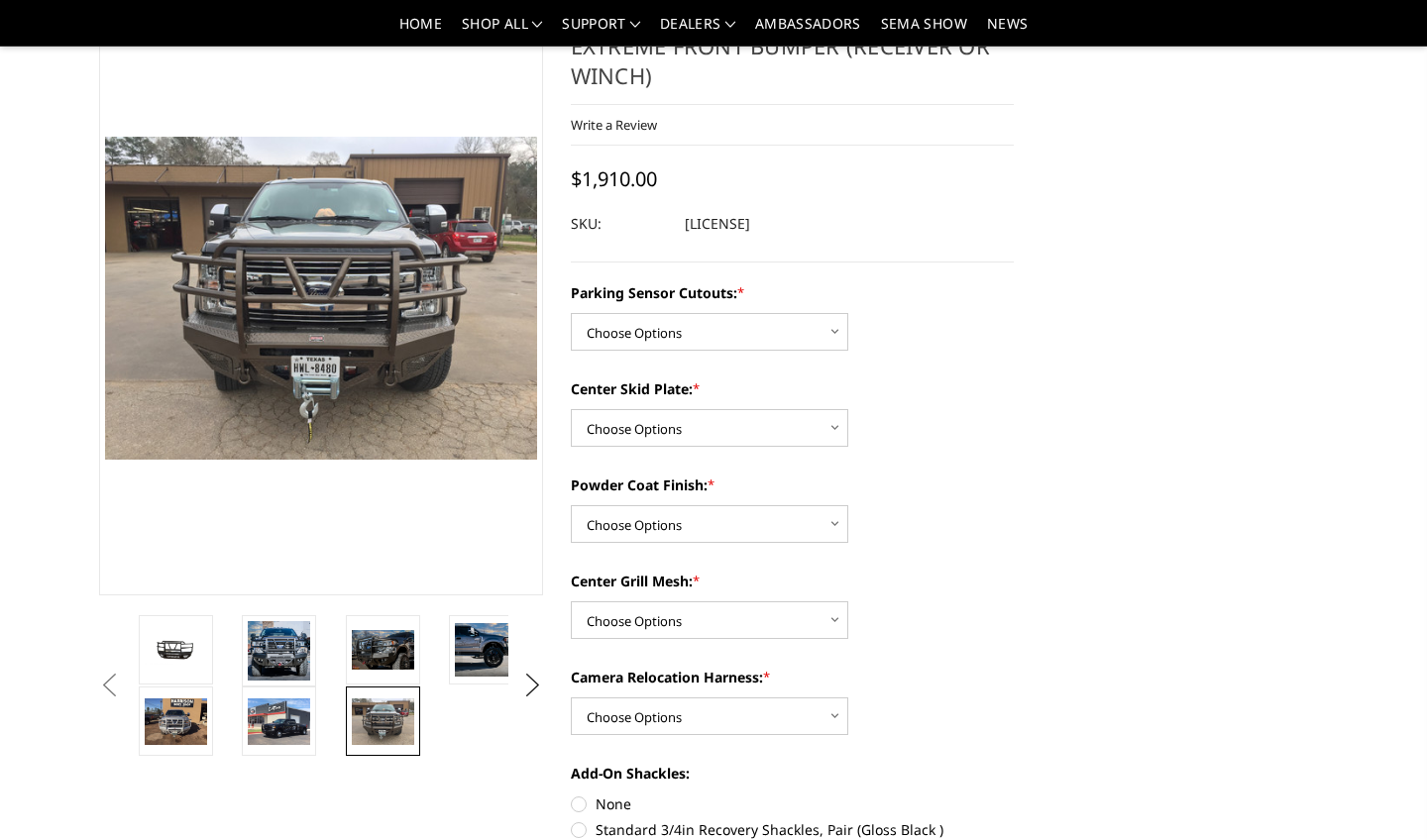 click at bounding box center (289, 721) 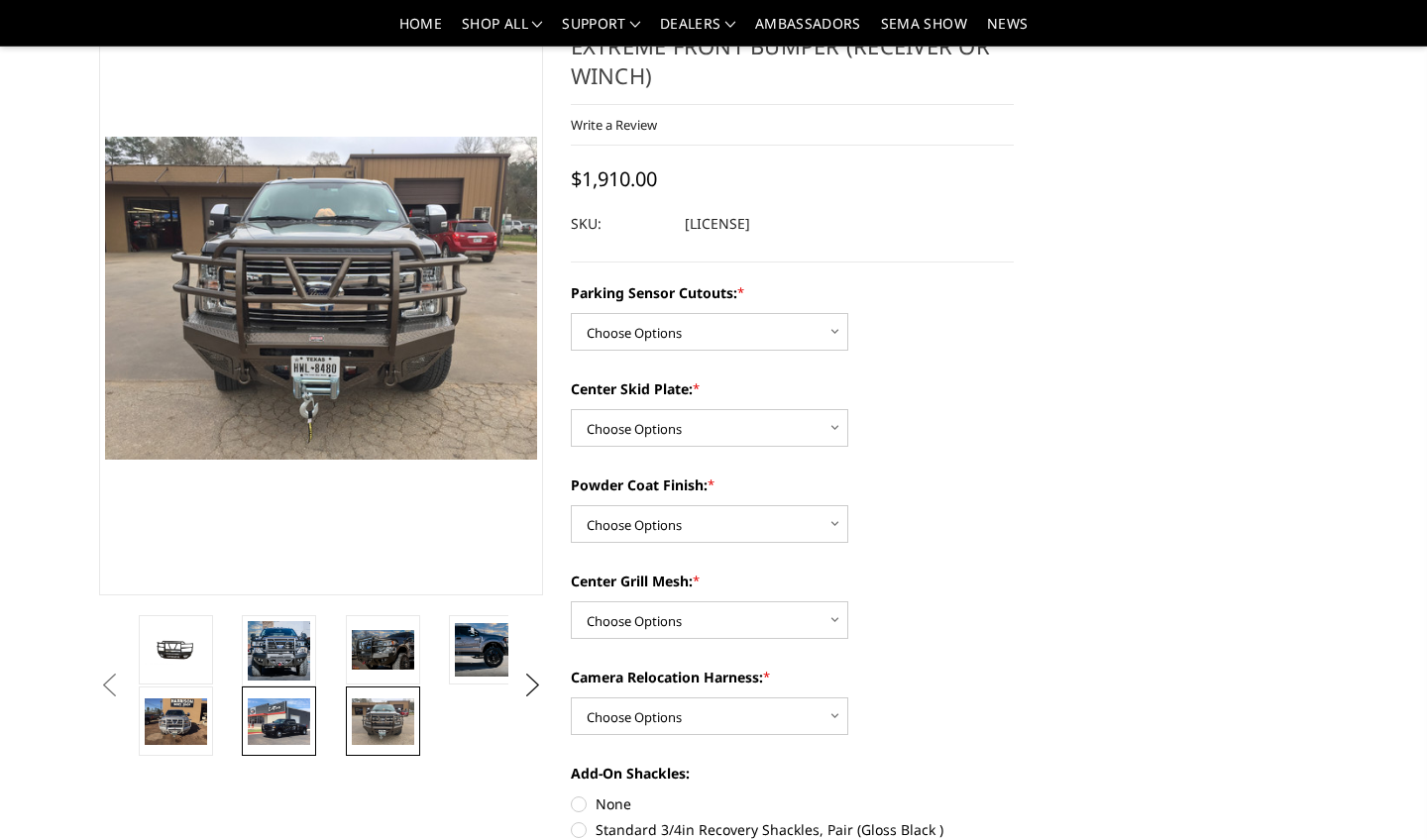 click at bounding box center (278, 721) 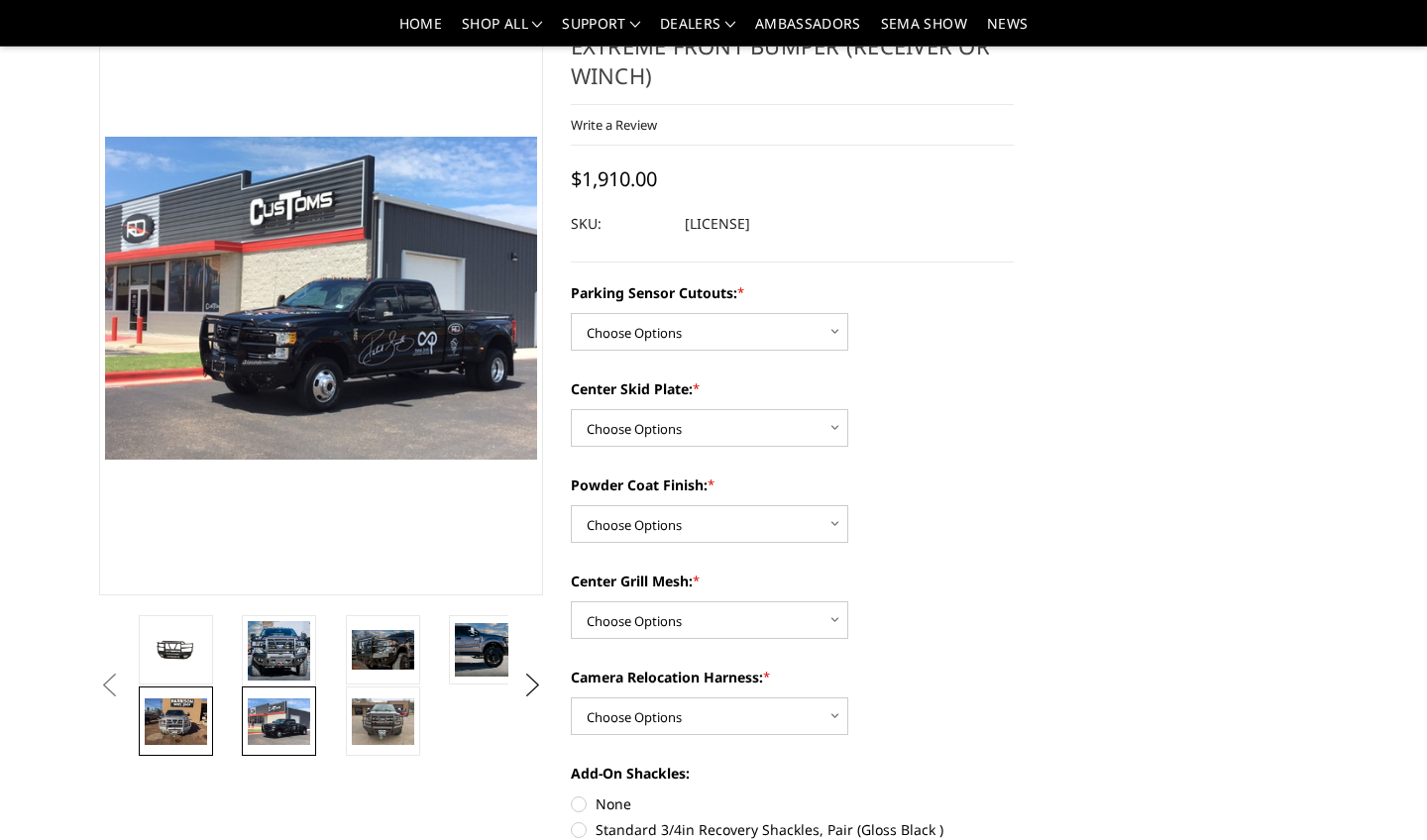 click at bounding box center (175, 721) 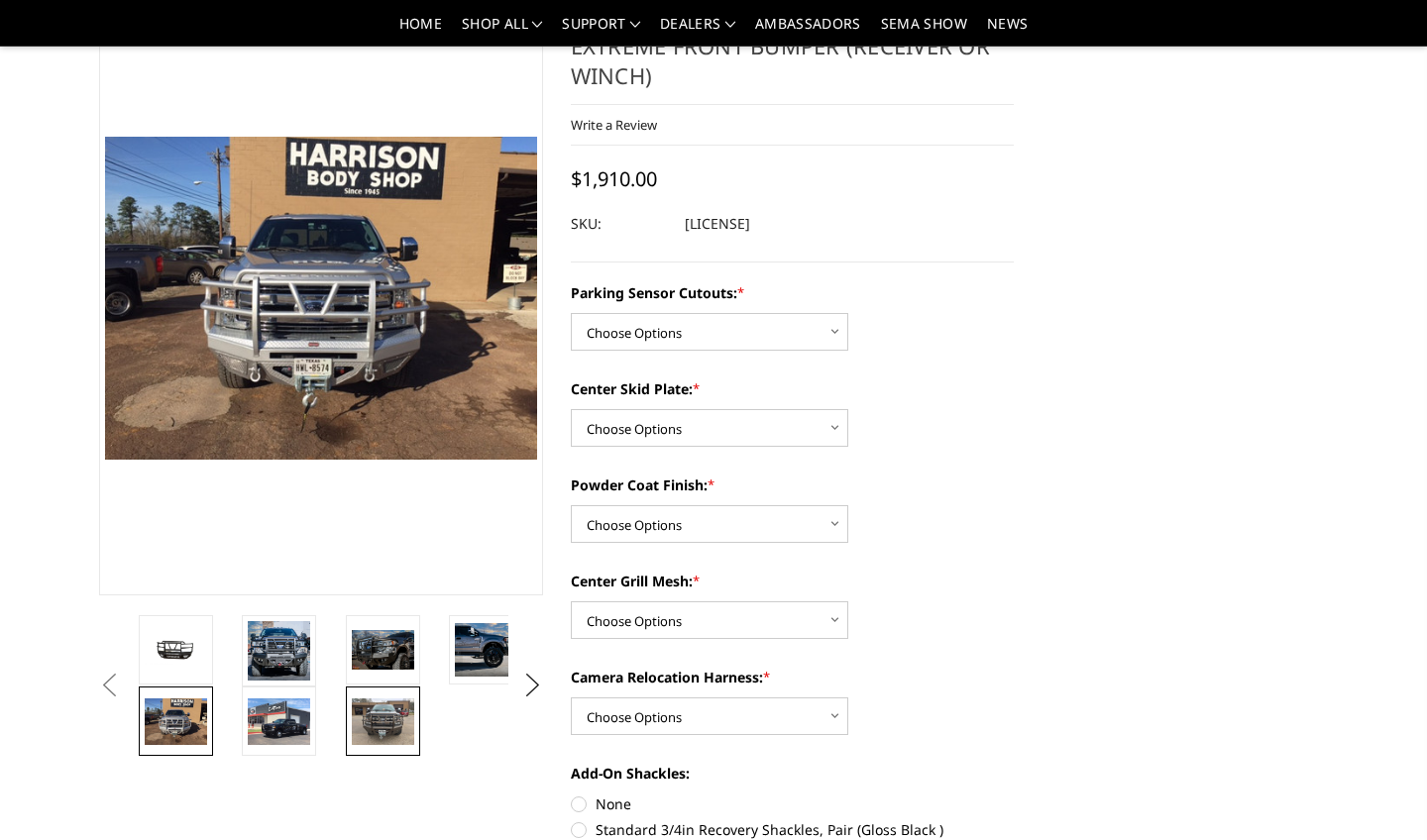 click at bounding box center [383, 721] 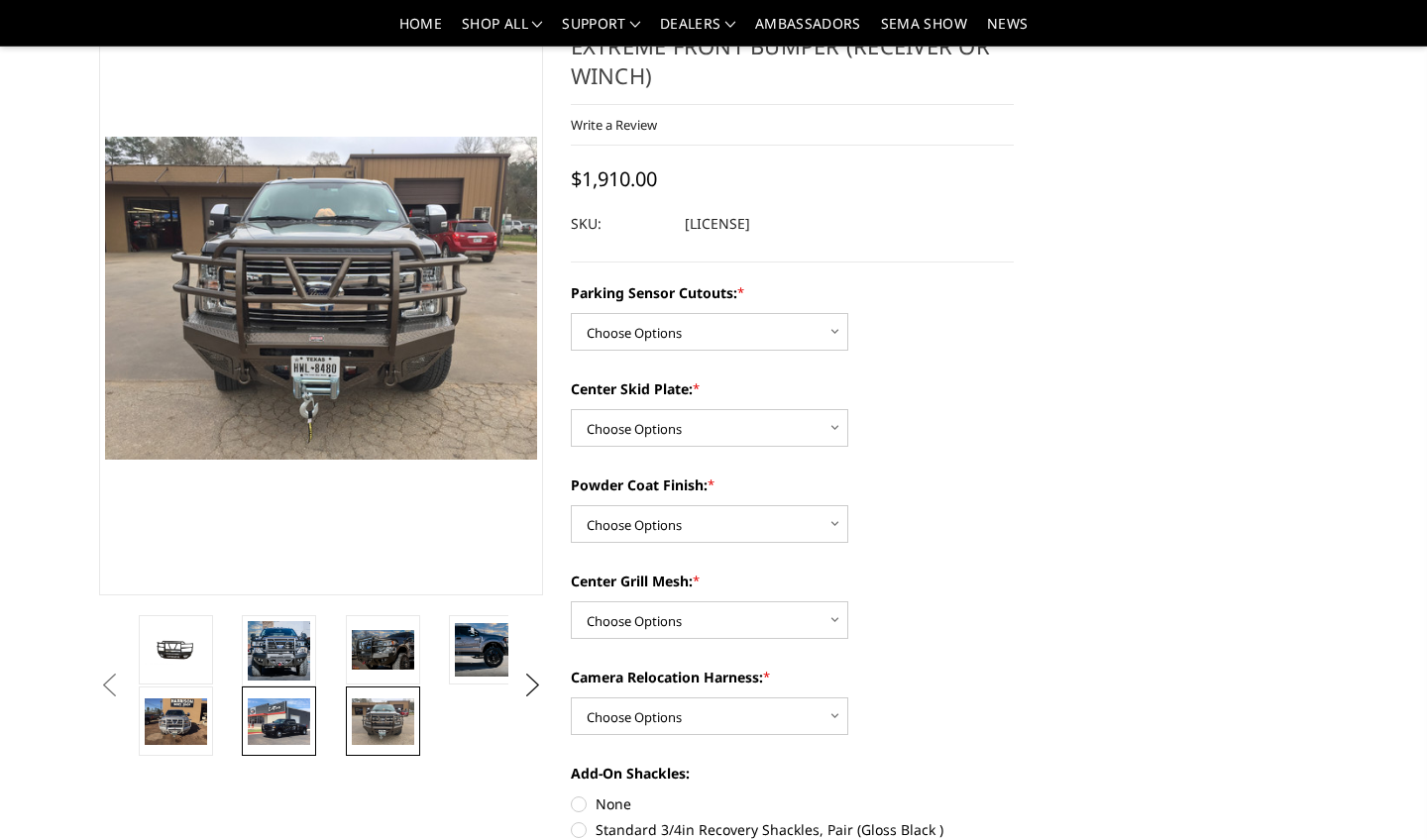 click at bounding box center (278, 721) 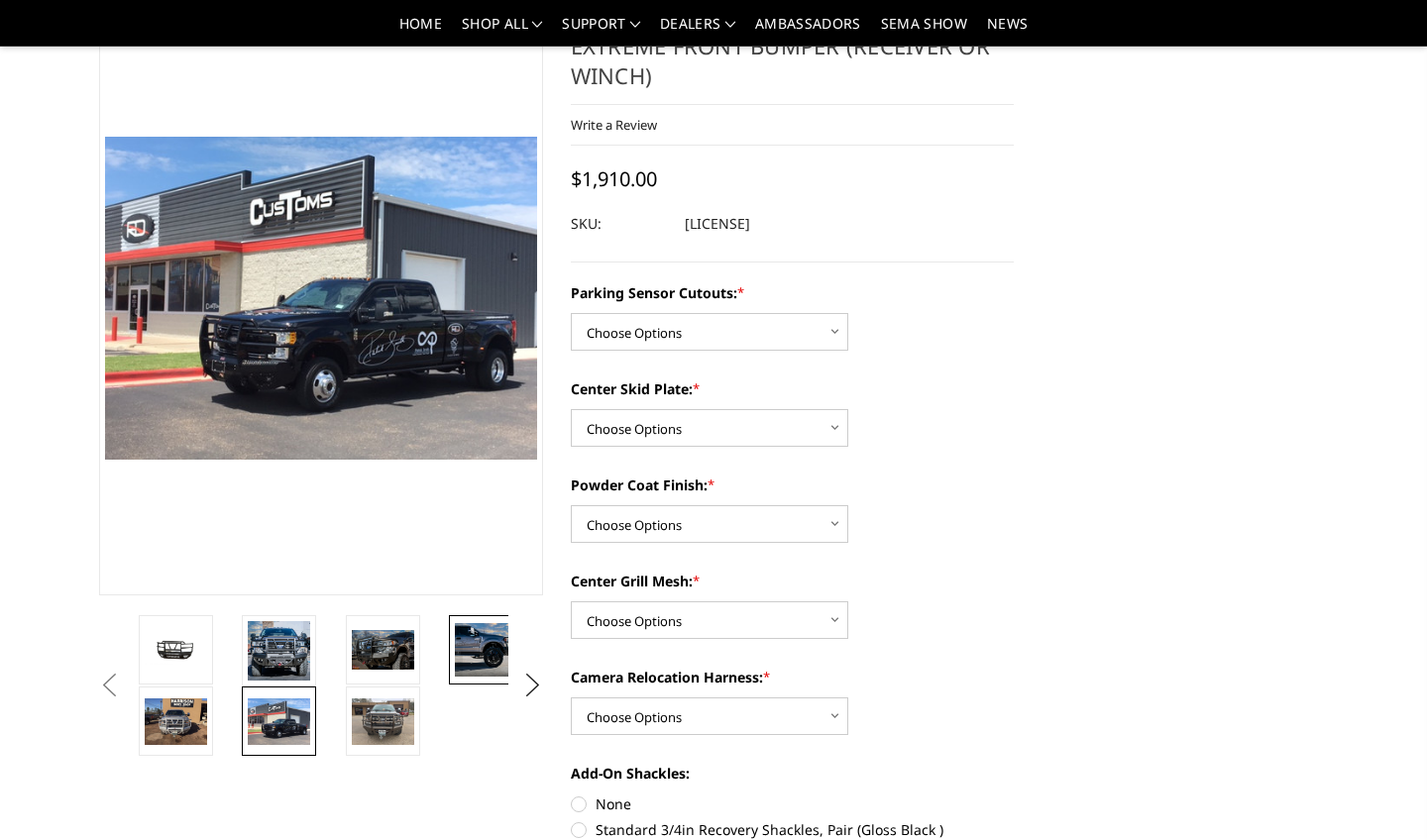 click at bounding box center (486, 649) 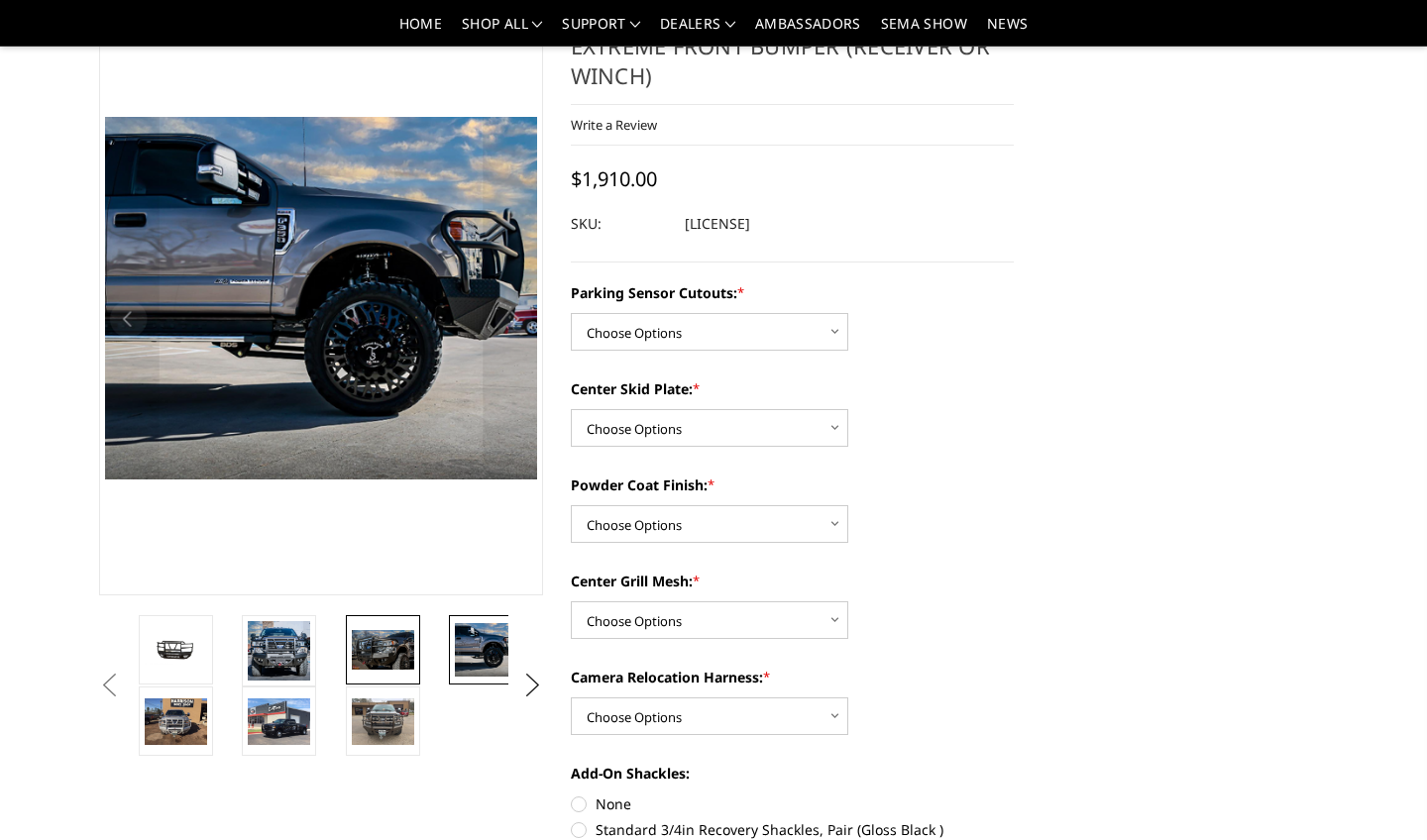 click at bounding box center [383, 650] 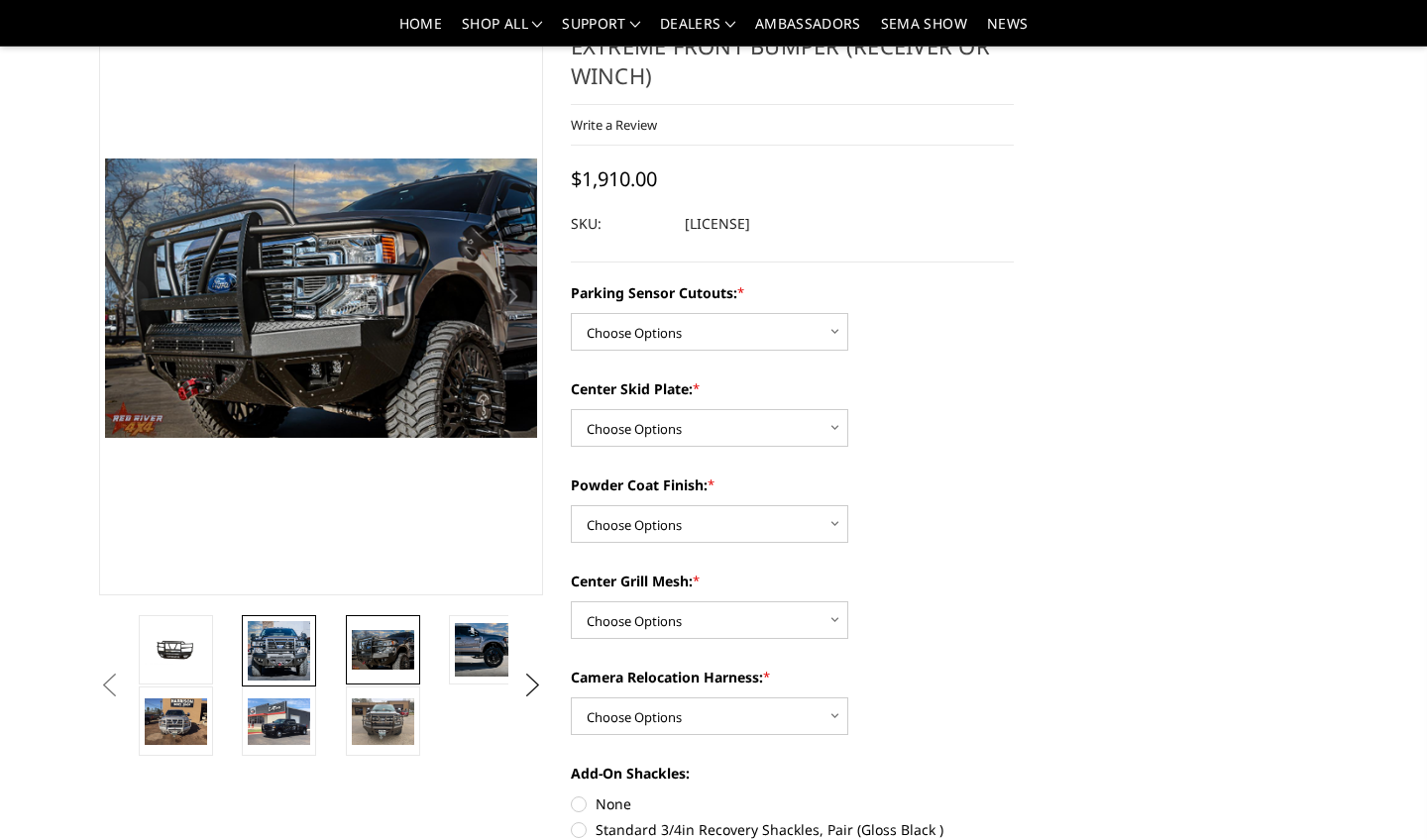 click at bounding box center [278, 651] 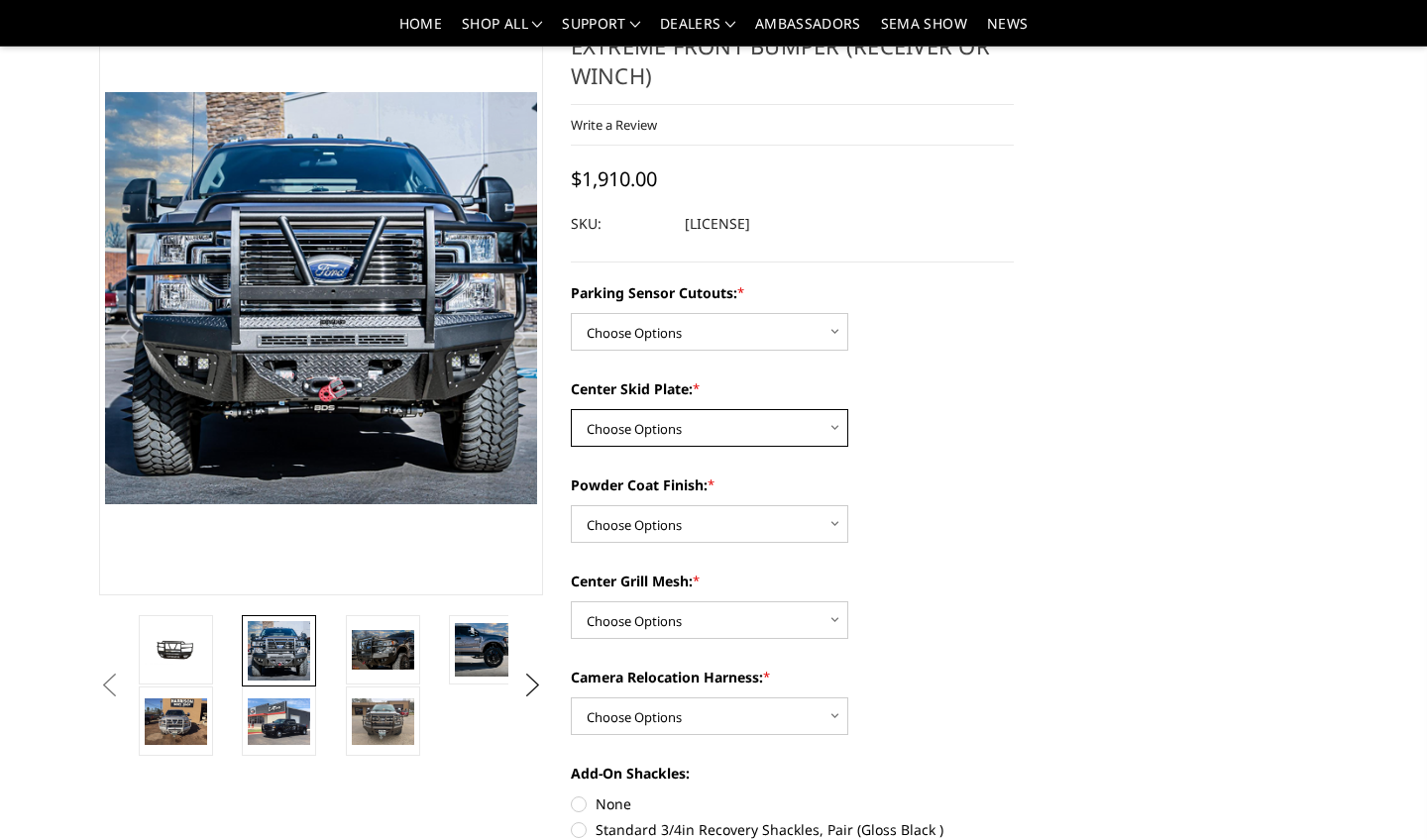 select on "3780" 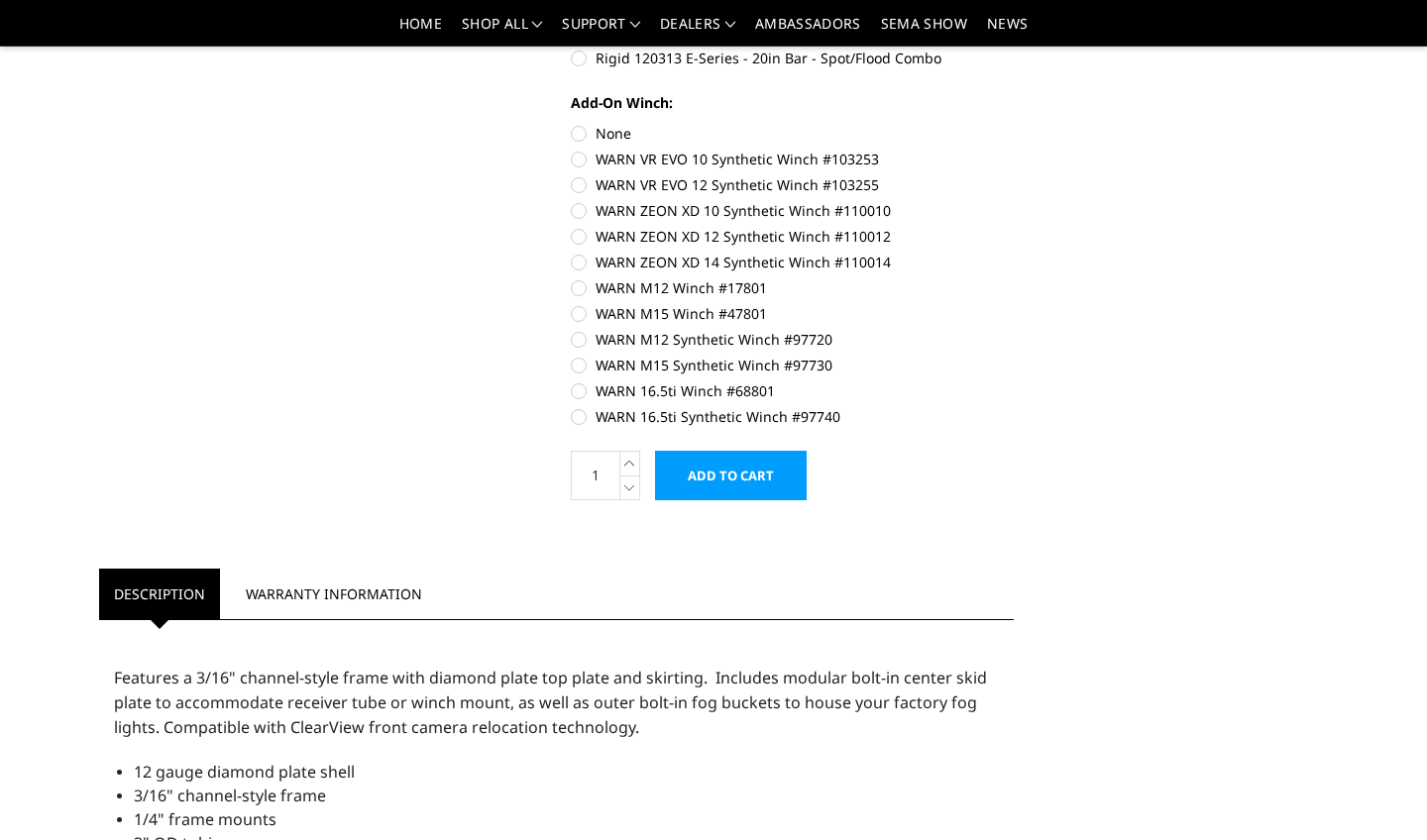 scroll, scrollTop: 985, scrollLeft: 0, axis: vertical 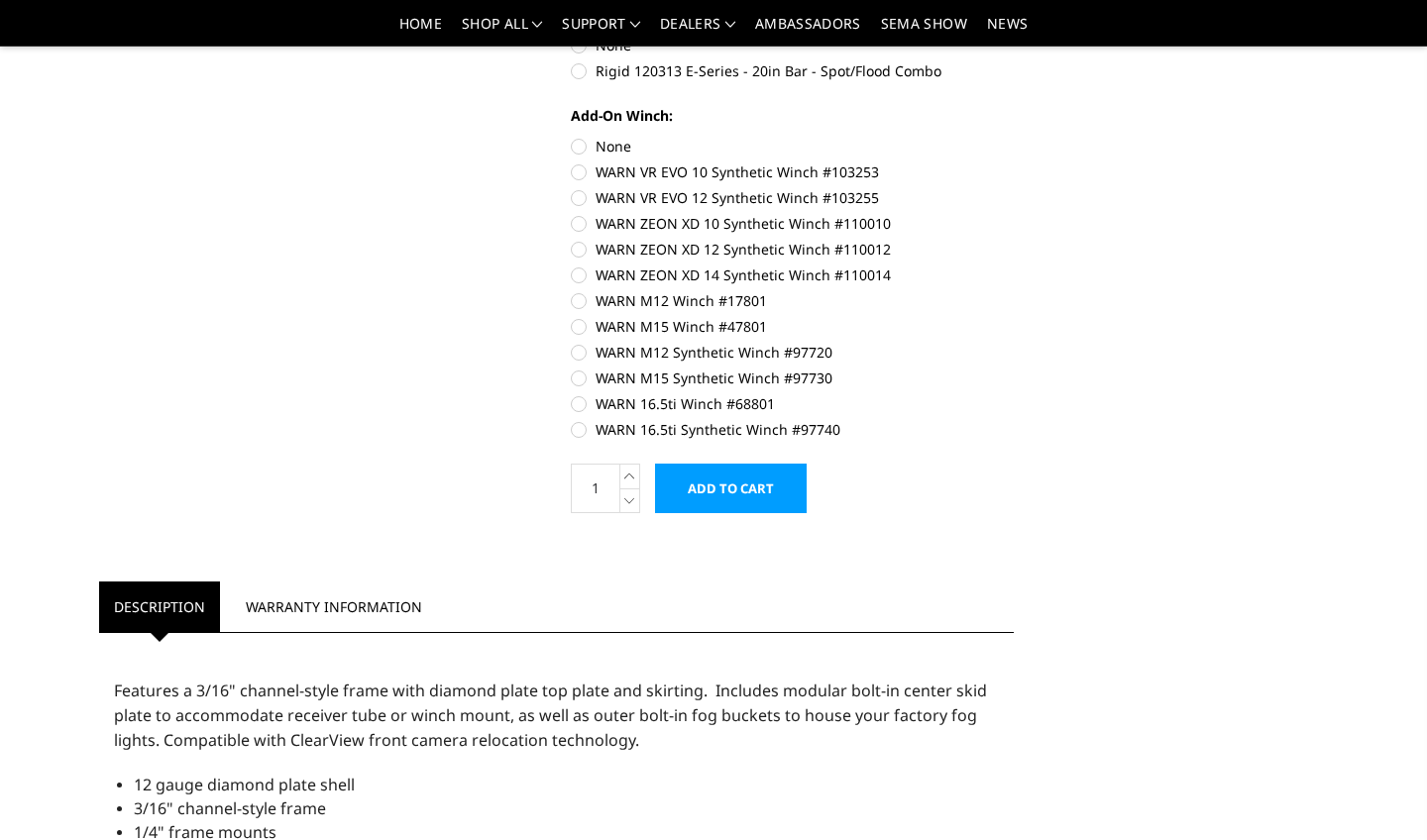 click on "WARN 16.5ti Synthetic Winch #97740" at bounding box center (793, 429) 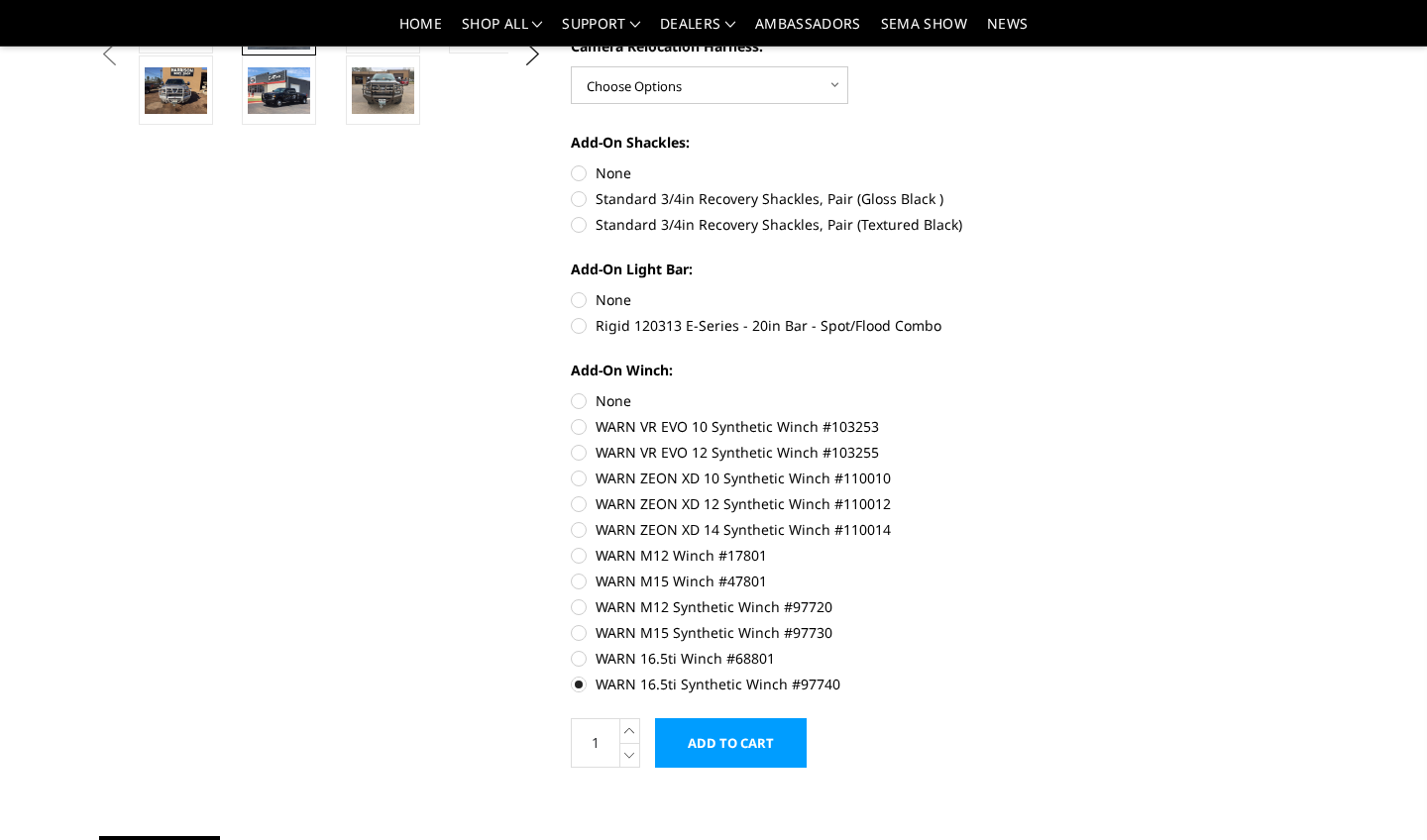 scroll, scrollTop: 788, scrollLeft: 0, axis: vertical 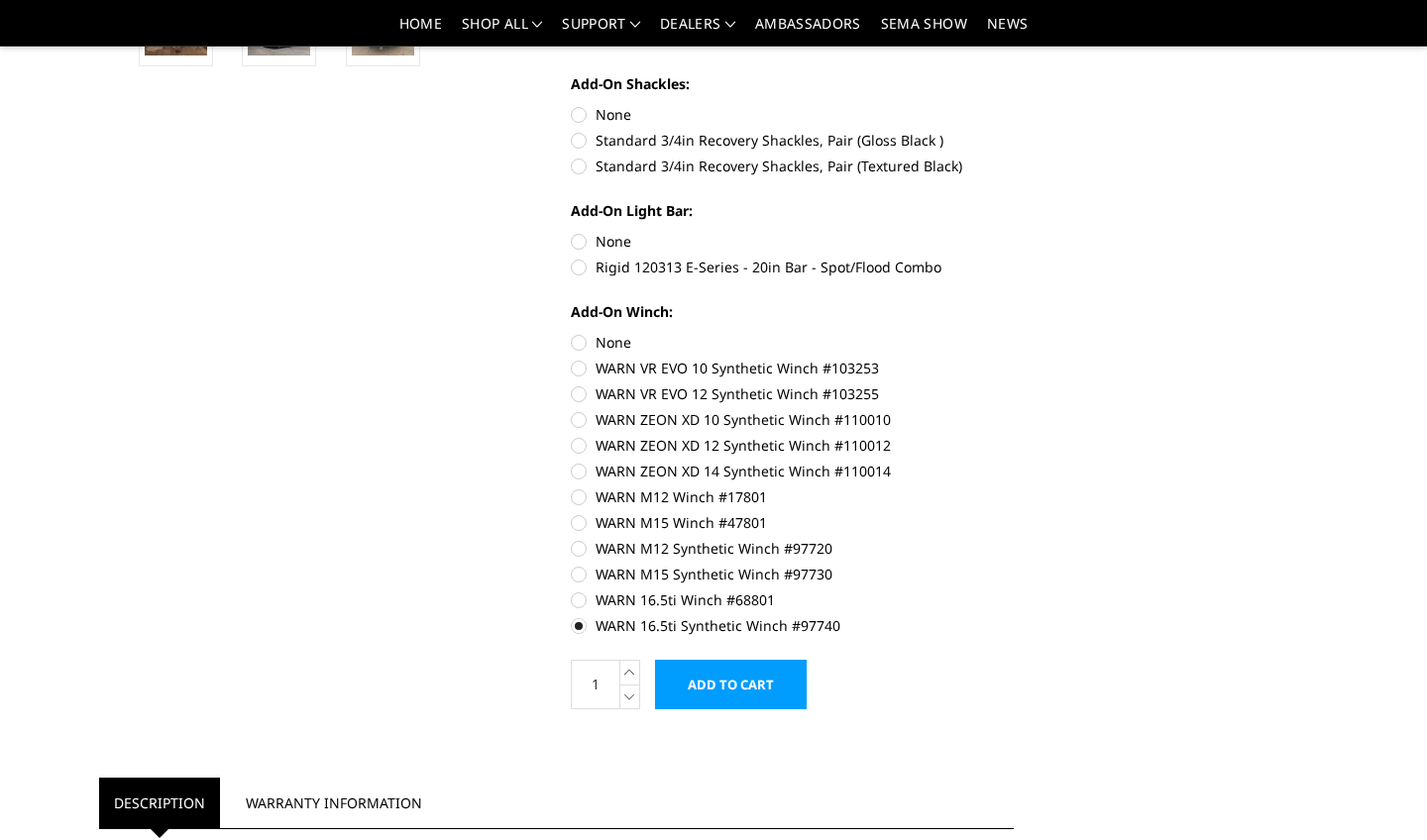 click on "WARN 16.5ti Synthetic Winch #97740" at bounding box center (793, 625) 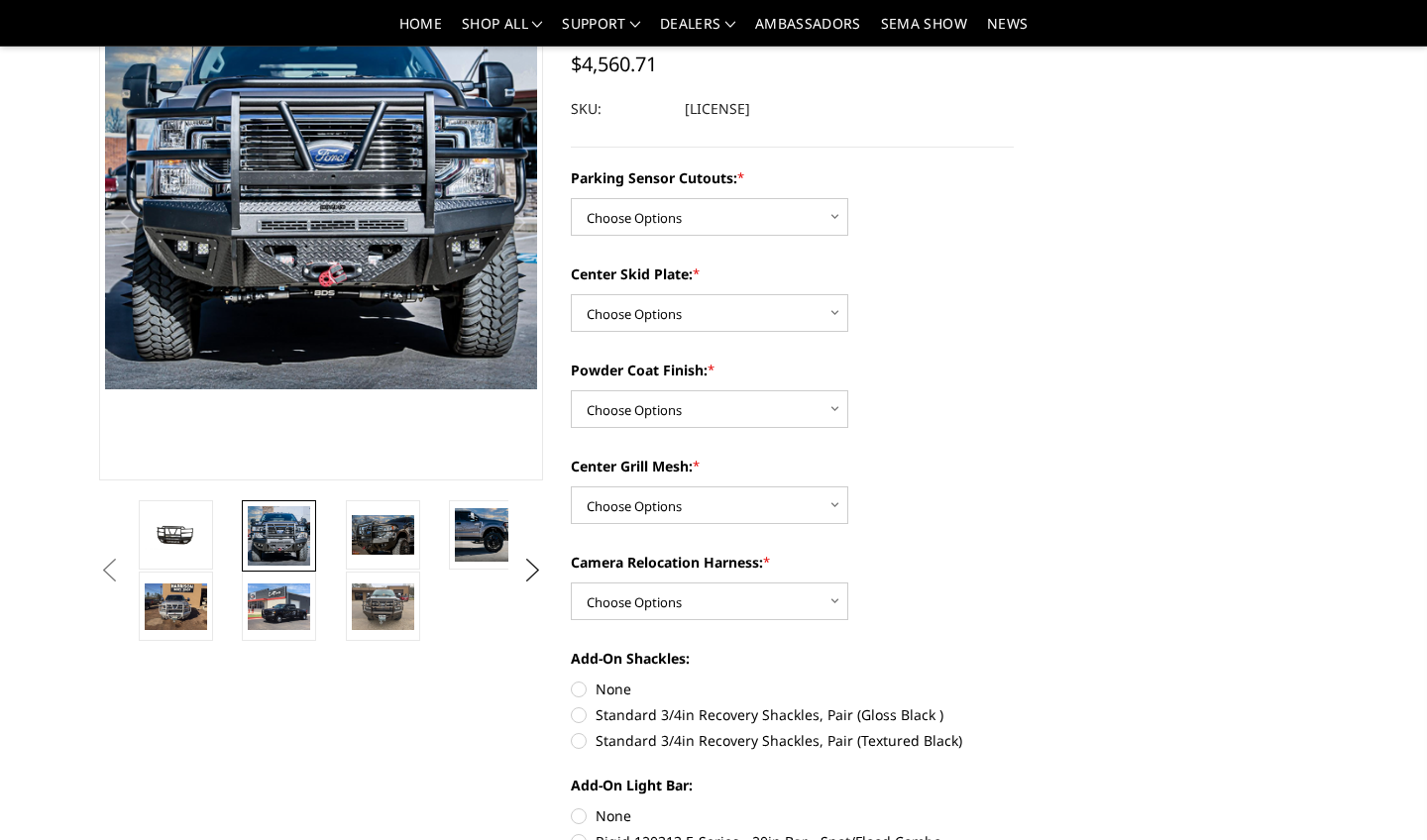 scroll, scrollTop: 117, scrollLeft: 0, axis: vertical 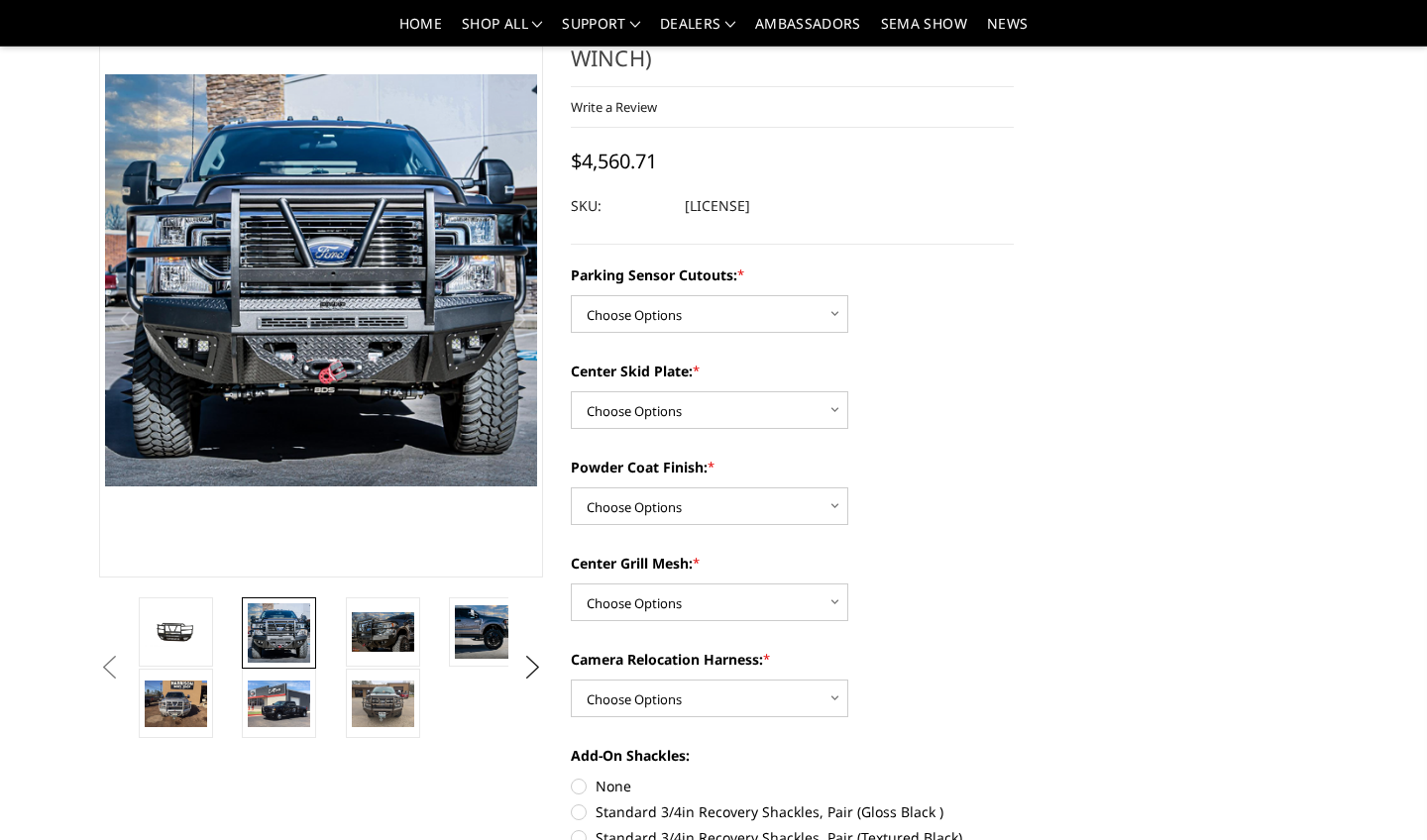 click at bounding box center (278, 633) 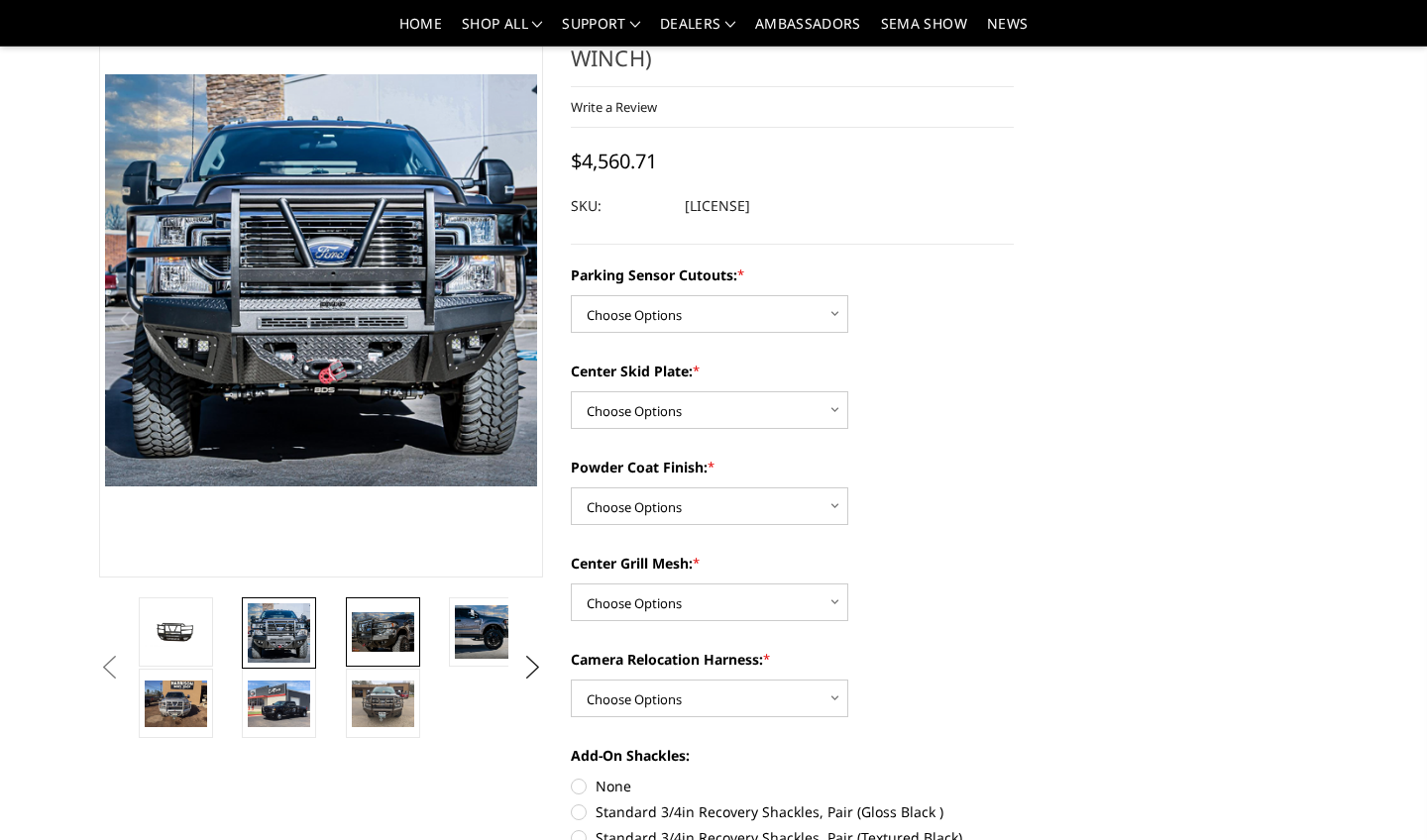 click at bounding box center [383, 632] 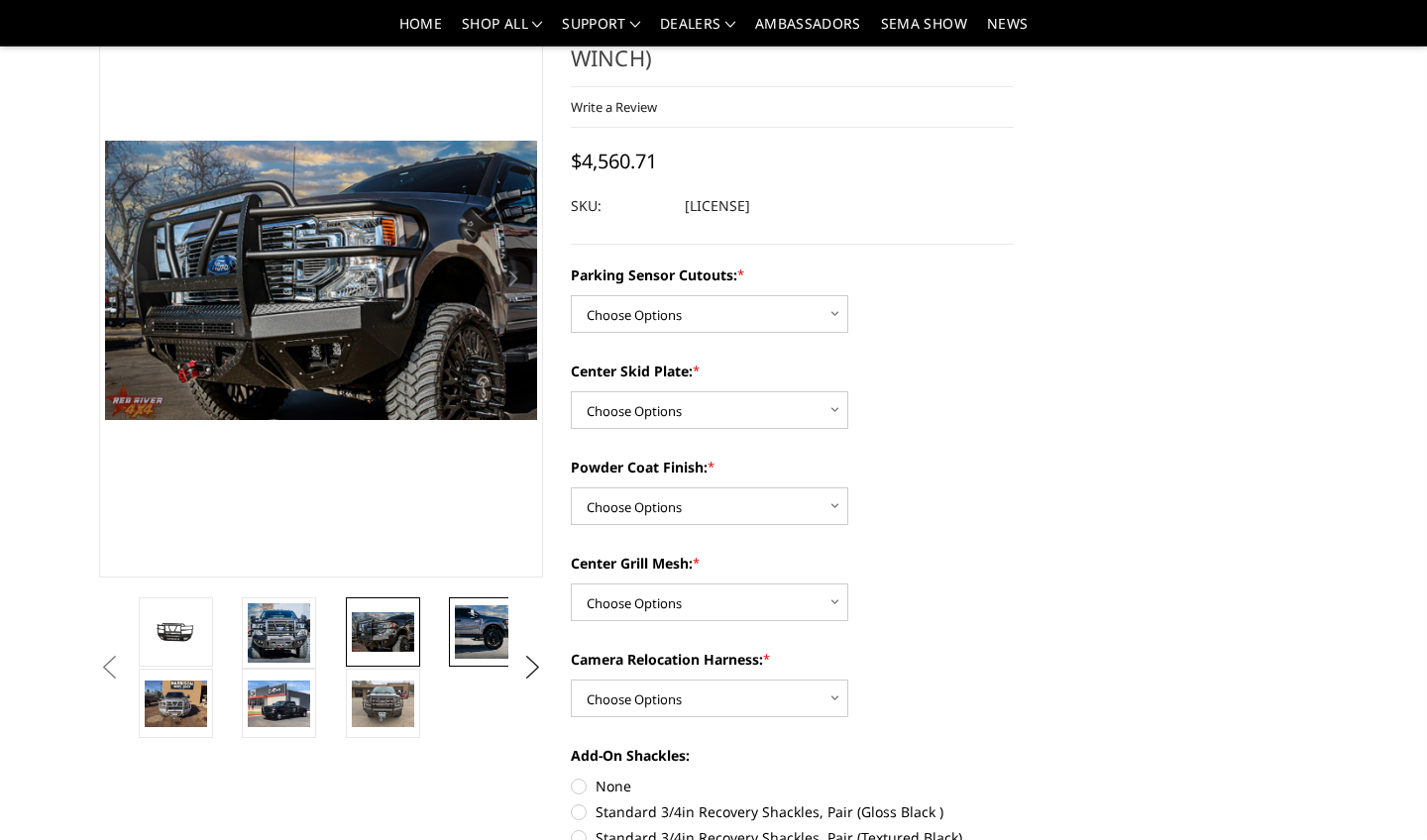 click at bounding box center (486, 631) 